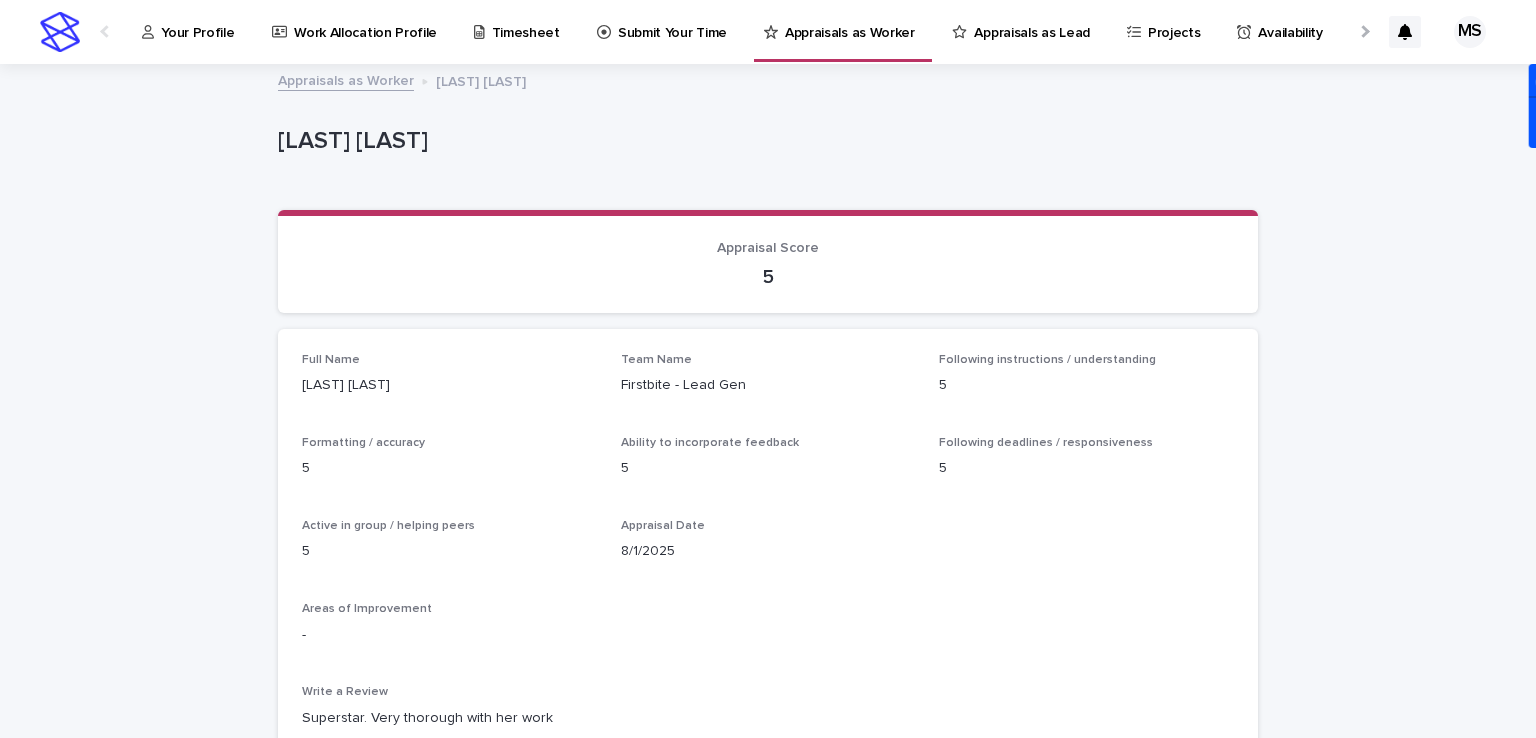 scroll, scrollTop: 0, scrollLeft: 0, axis: both 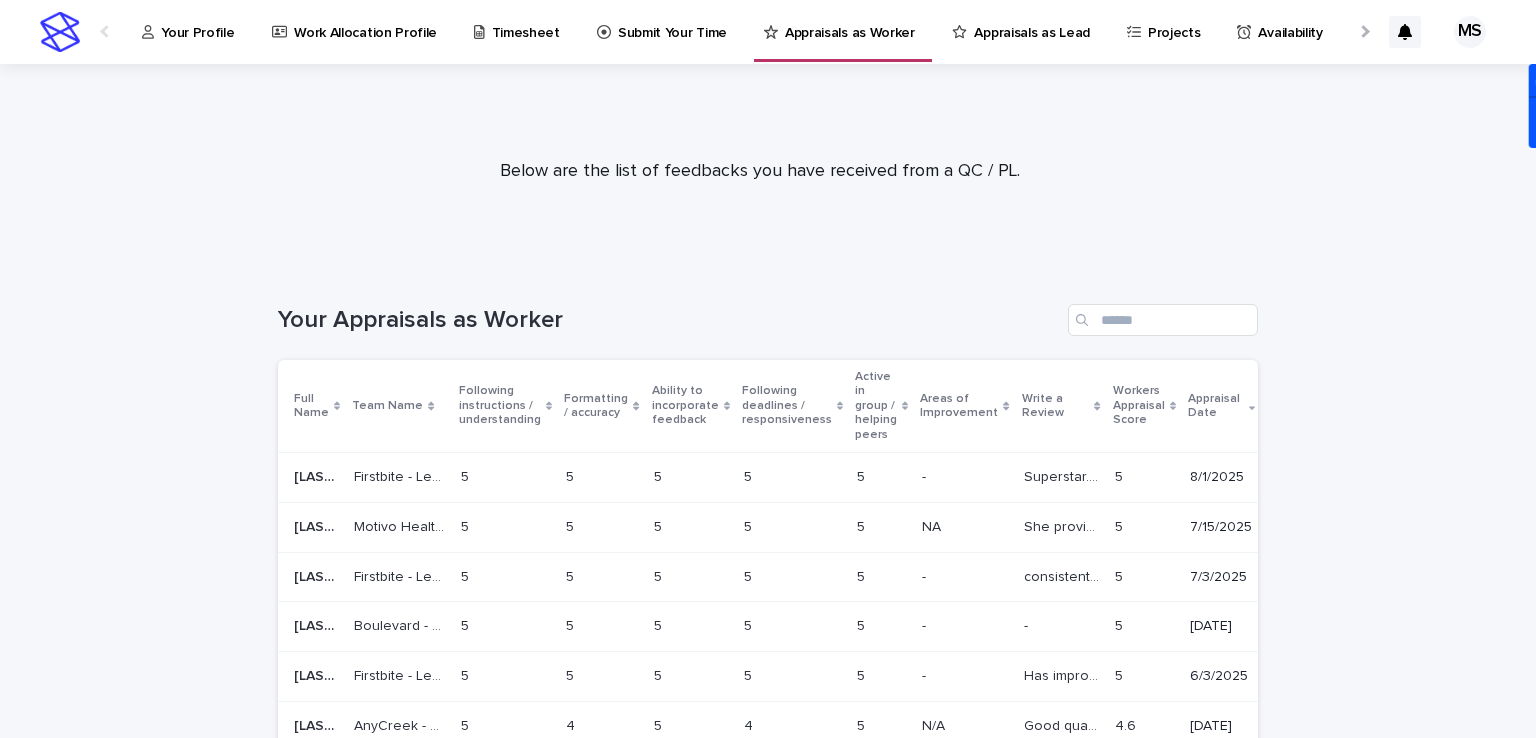 click on "Your Profile" at bounding box center (197, 21) 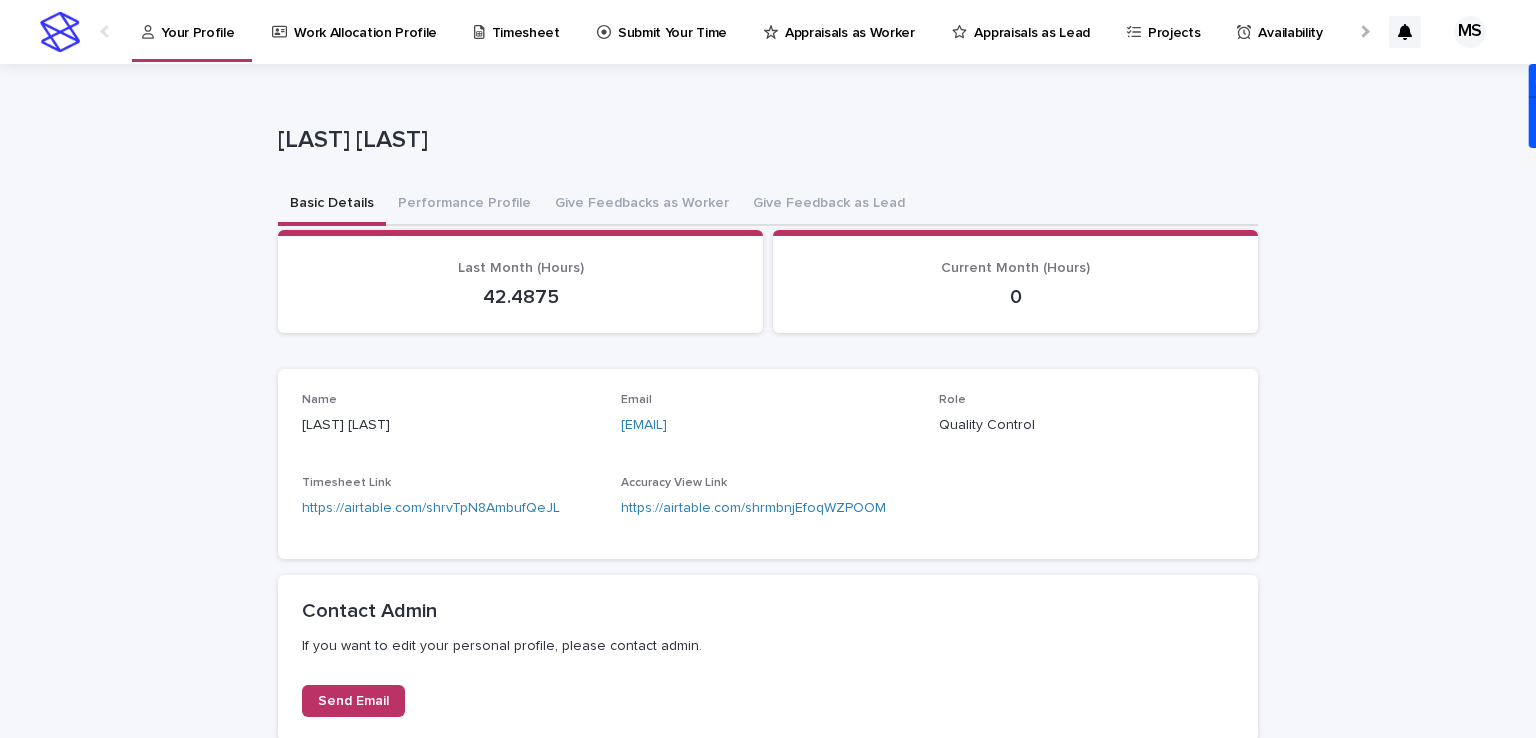 click on "Work Allocation Profile" at bounding box center (365, 21) 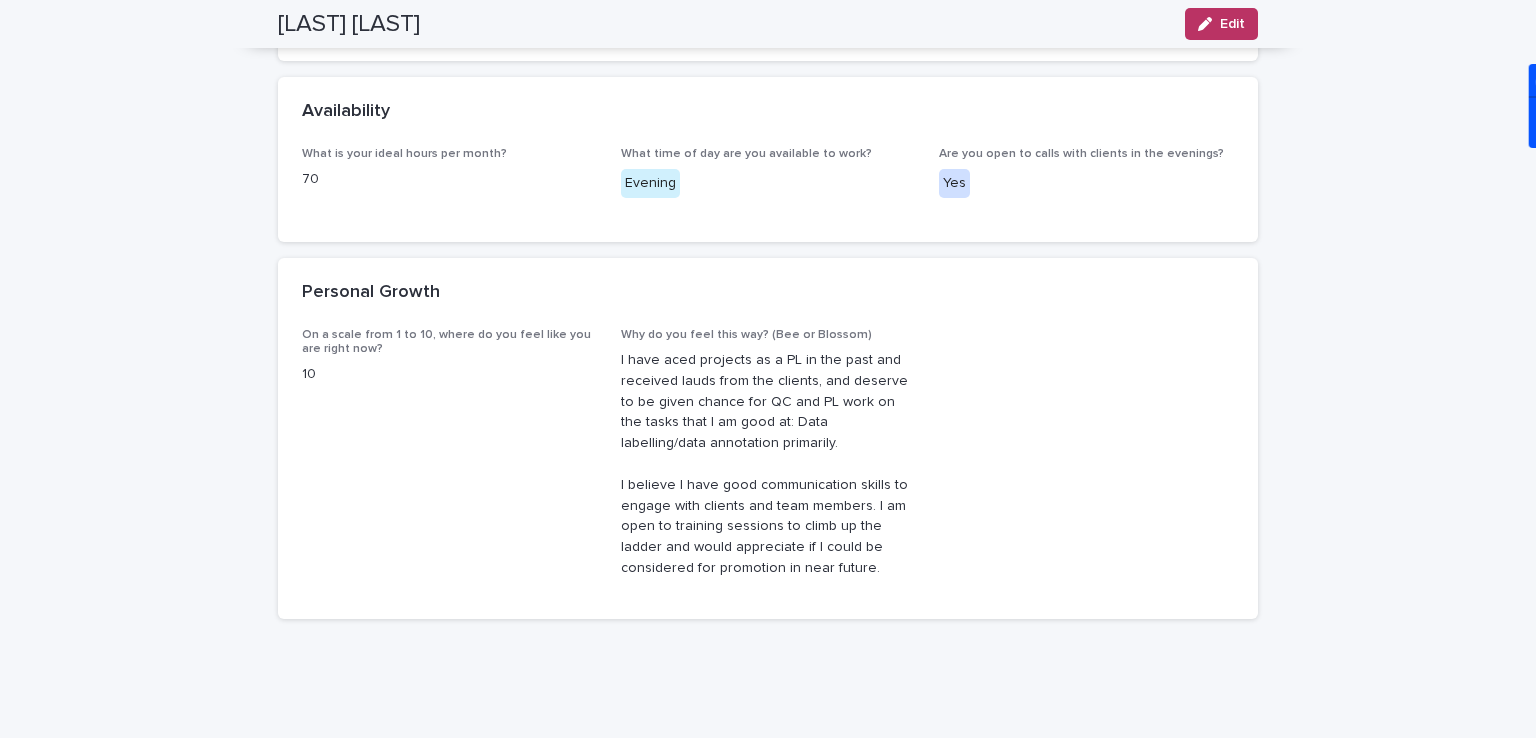 scroll, scrollTop: 0, scrollLeft: 0, axis: both 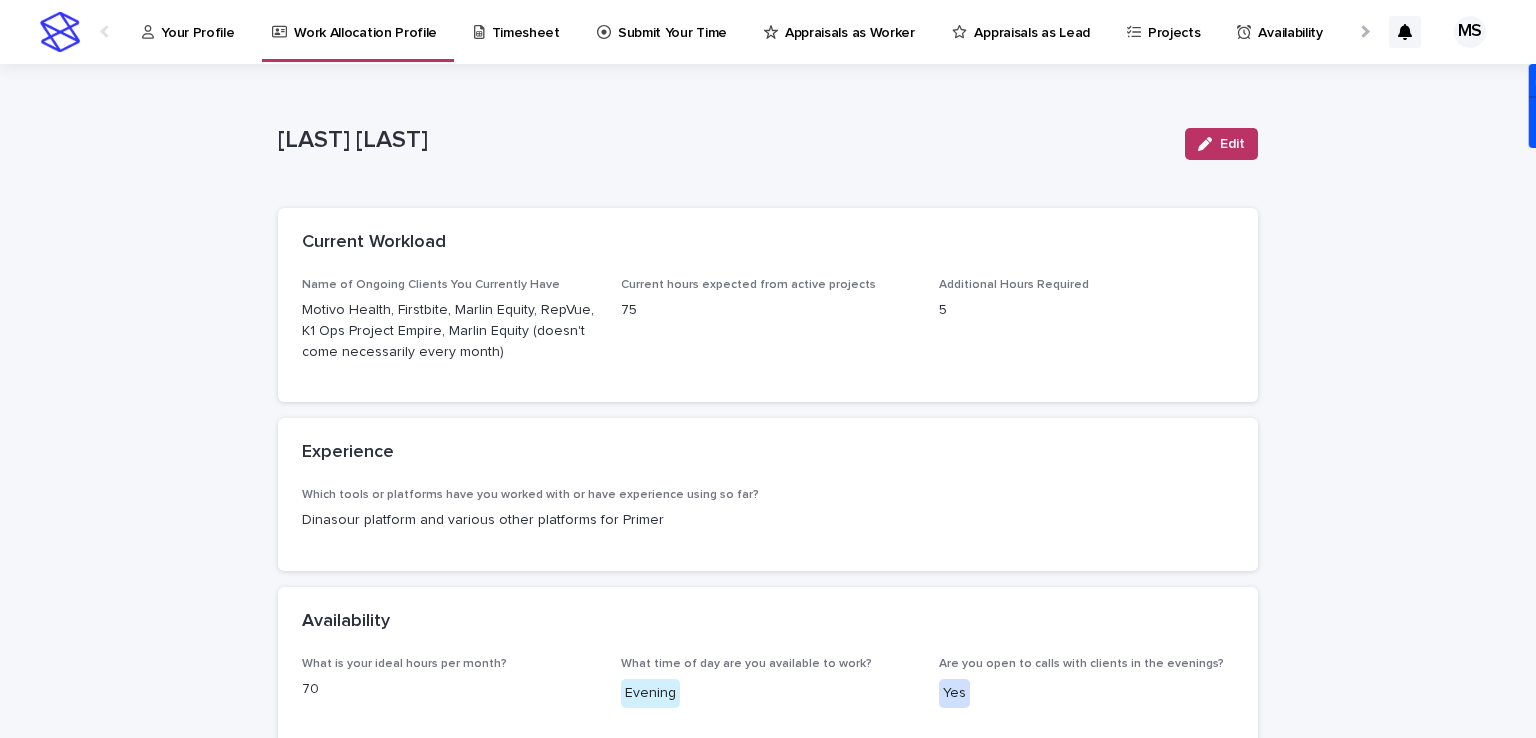 click on "Your Profile" at bounding box center (192, 31) 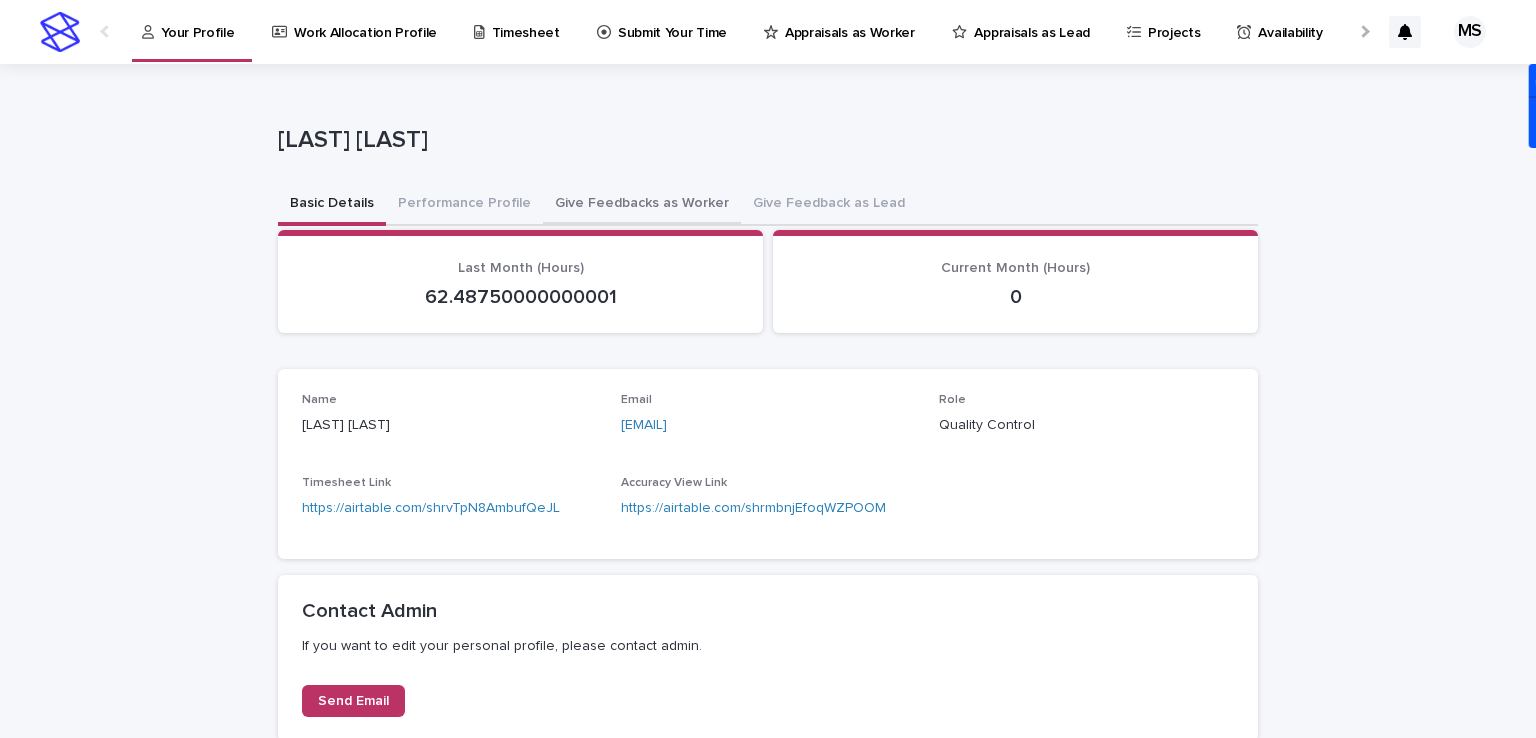 click on "Give Feedbacks as Worker" at bounding box center (642, 205) 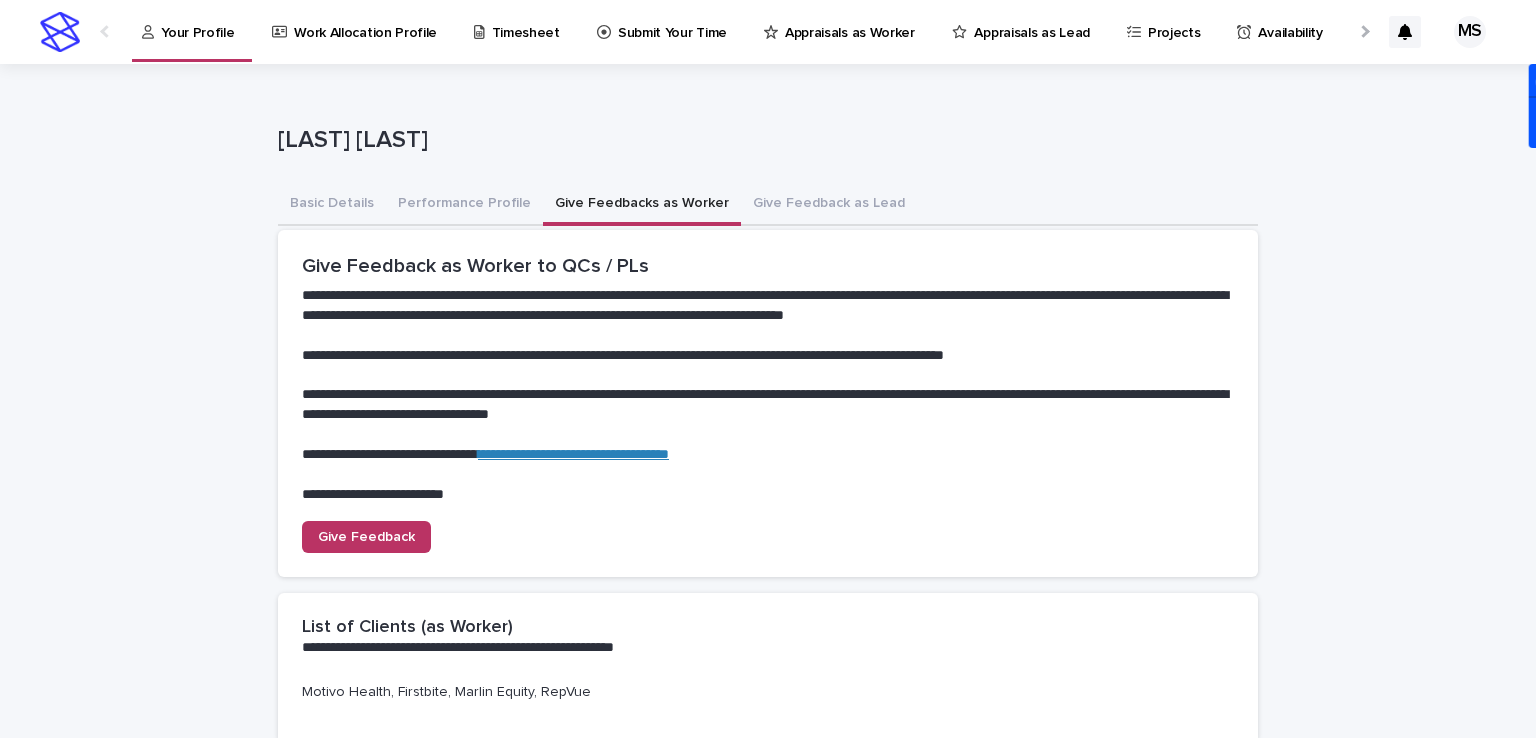 click on "Appraisals as Worker" at bounding box center [850, 21] 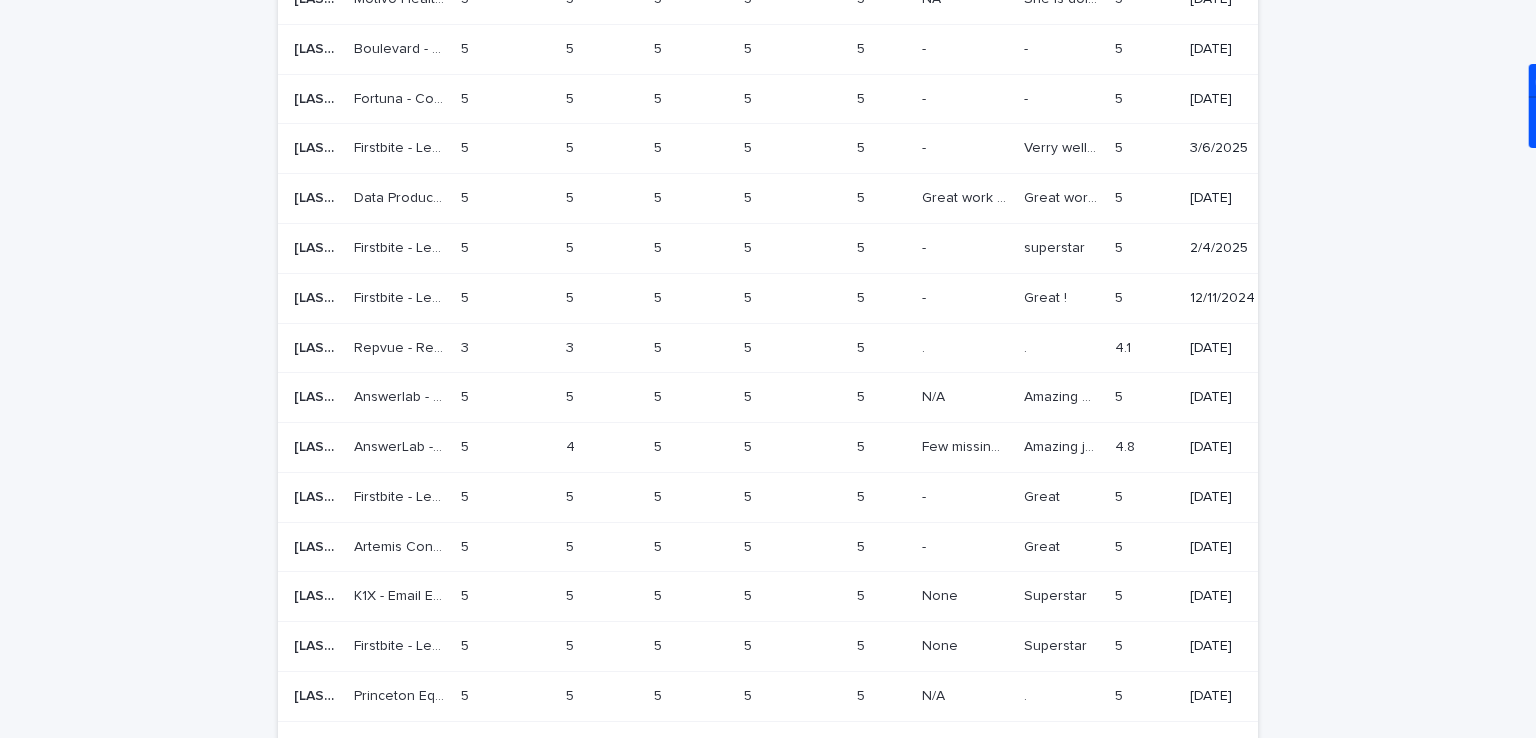 scroll, scrollTop: 0, scrollLeft: 0, axis: both 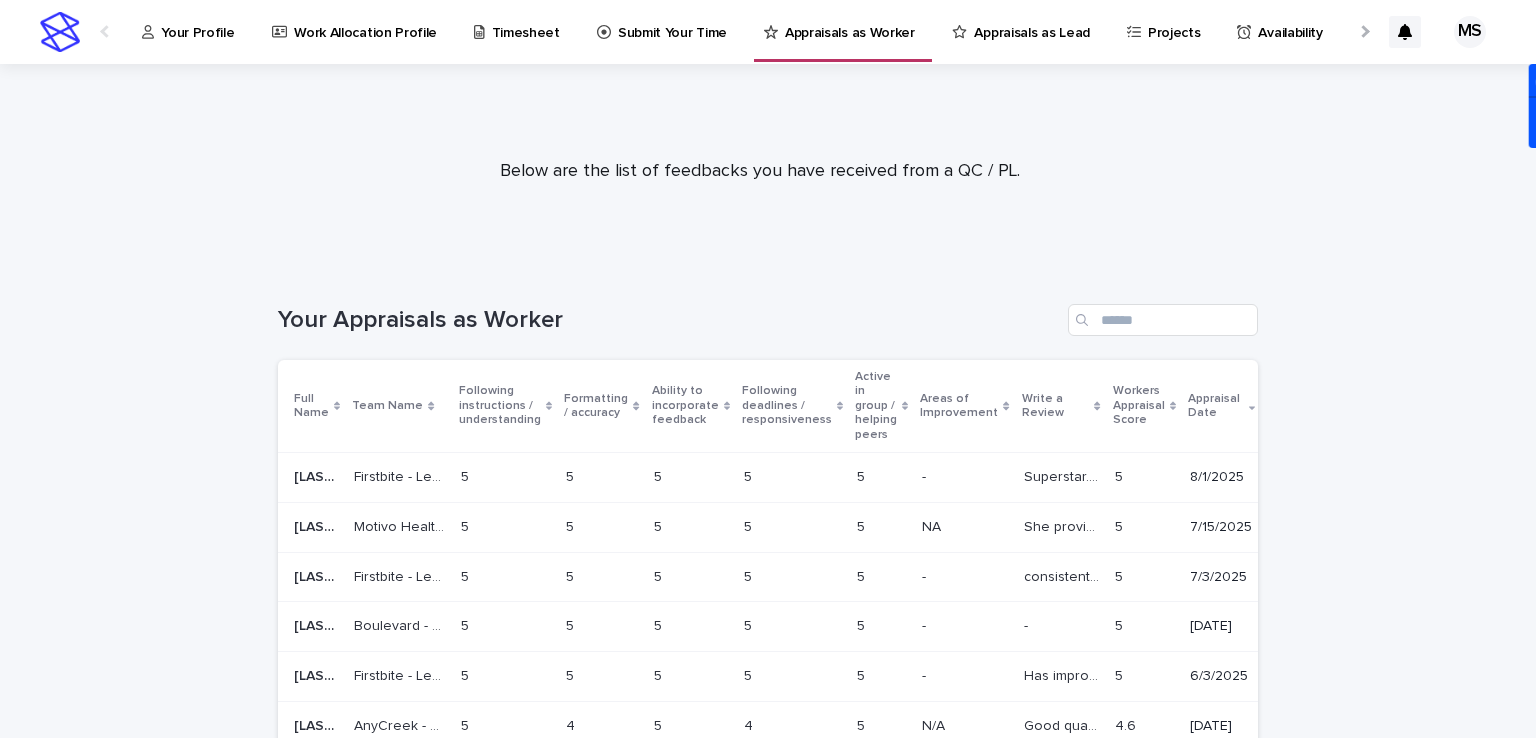 click on "Your Profile" at bounding box center (197, 21) 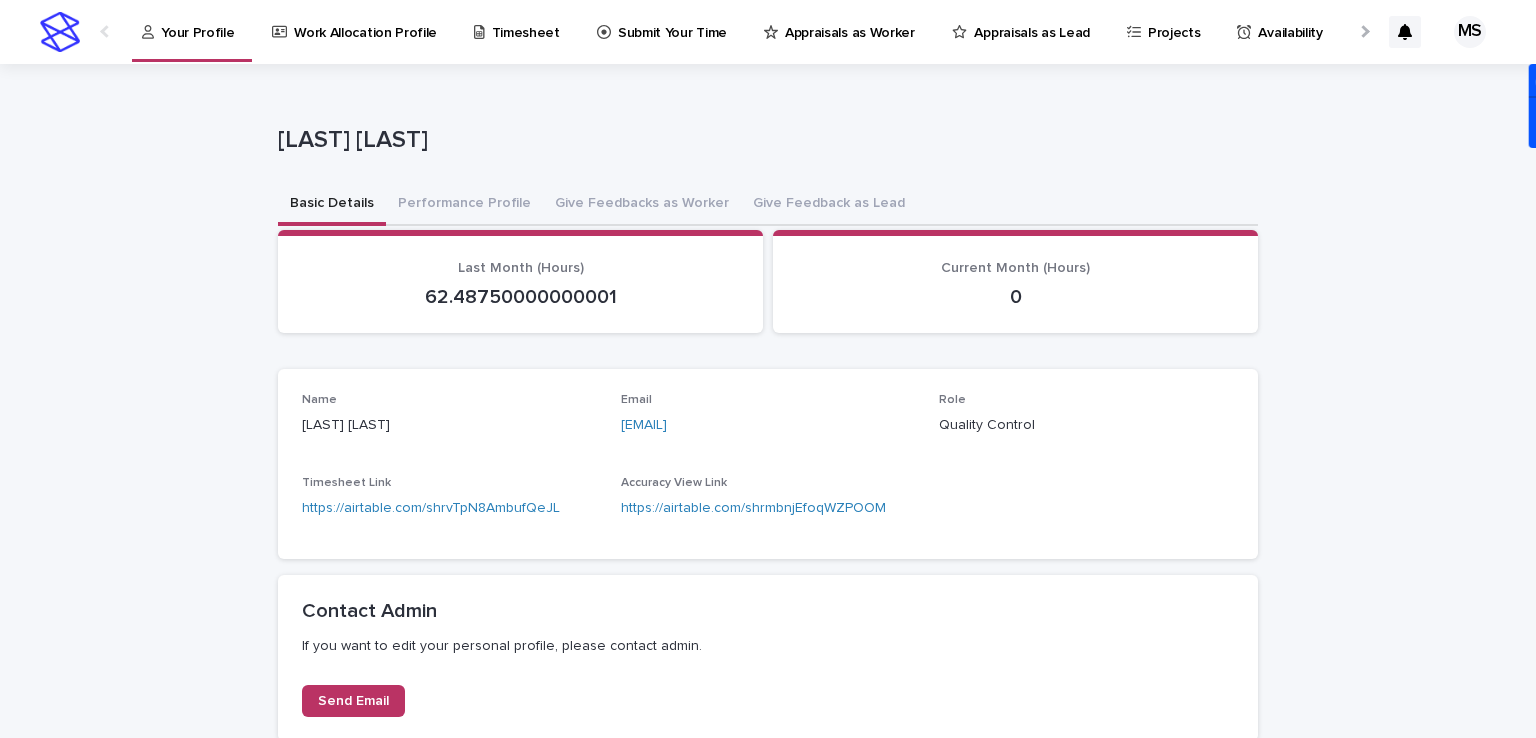 click on "Your Profile" at bounding box center [197, 21] 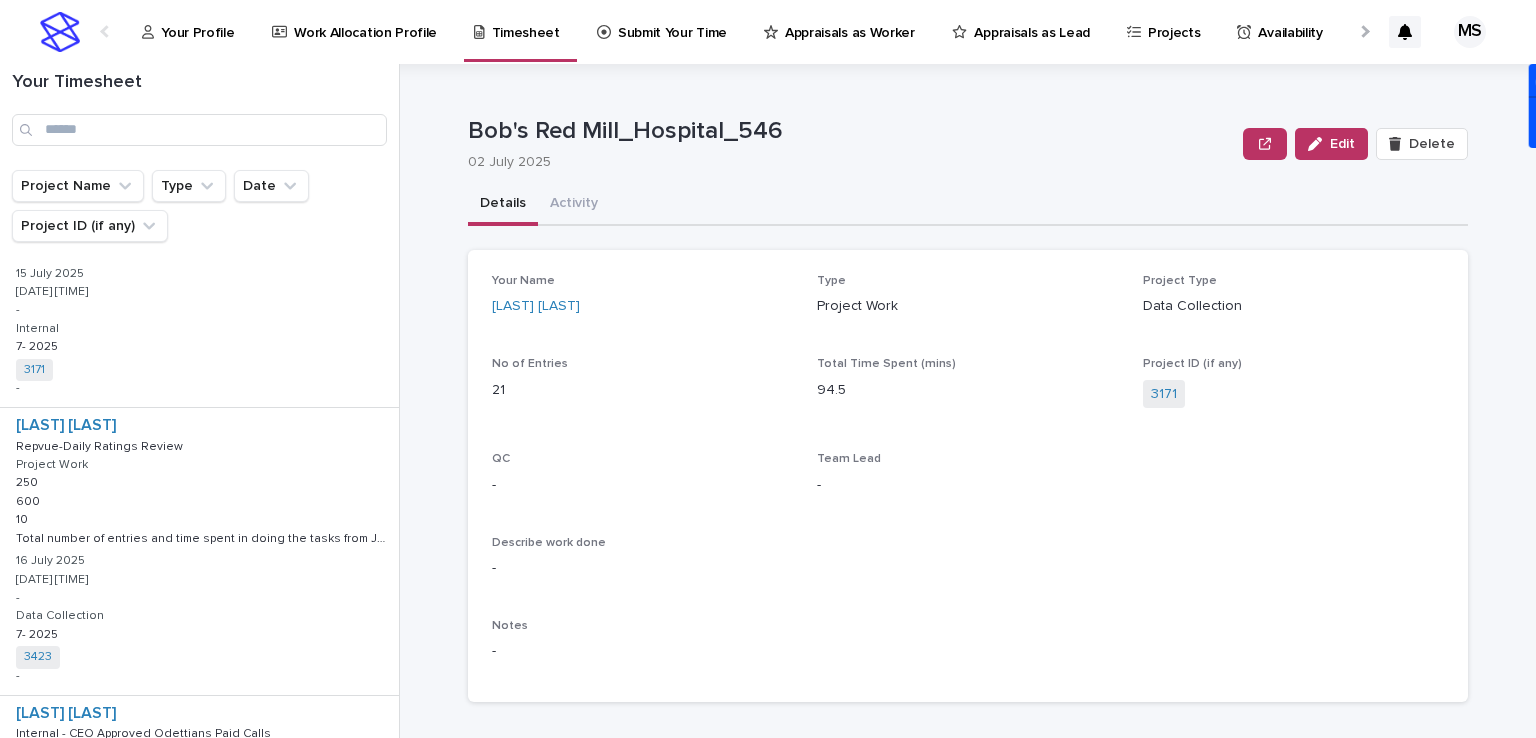 scroll, scrollTop: 3712, scrollLeft: 0, axis: vertical 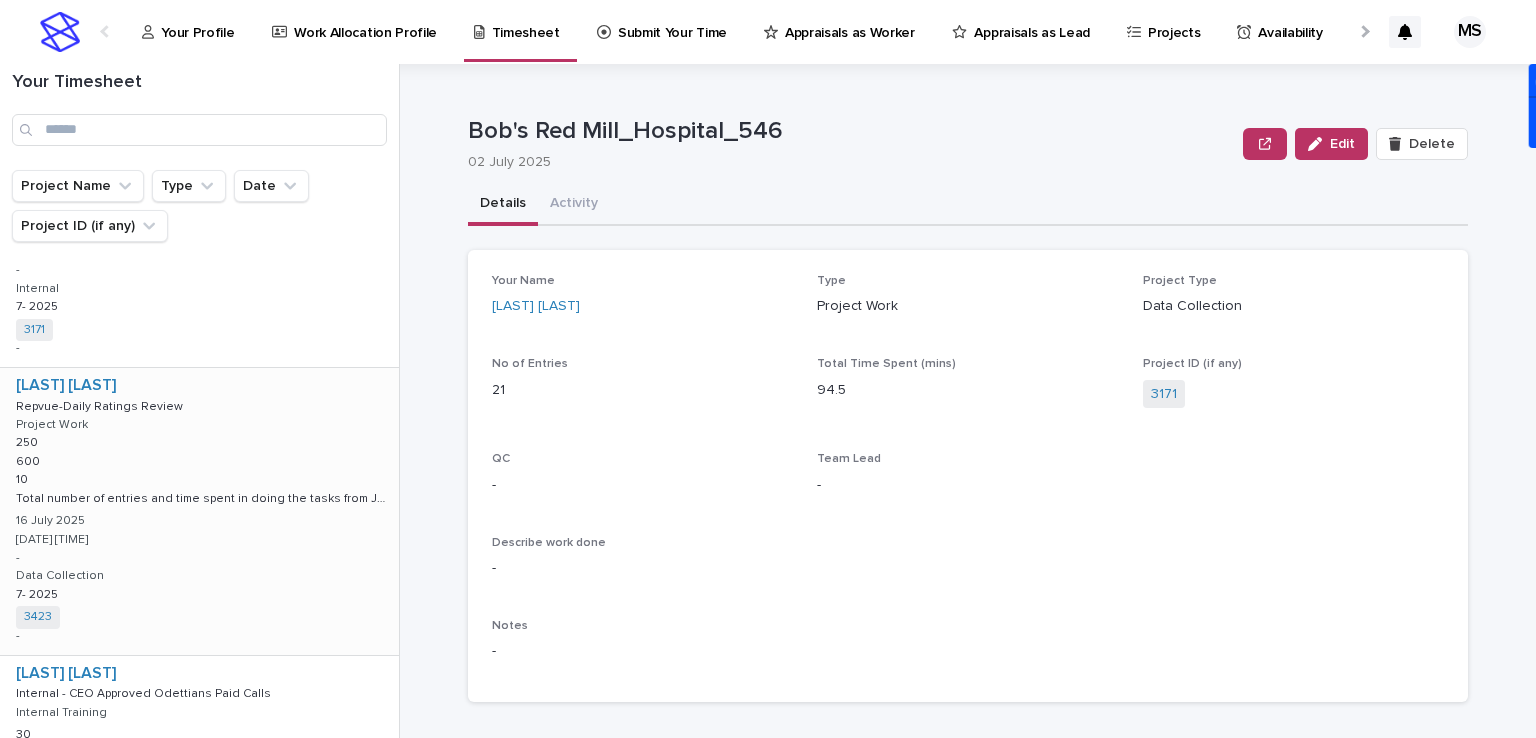 click on "[FIRST] [LAST] Repvue-Daily Ratings Review Repvue-Daily Ratings Review   Project Work 250 250   600 600   10 10   Total number of entries and time spent in doing the tasks from July 1st-July 16 excluding weekends. Total number of entries and time spent in doing the tasks from July 1st-July 16 excluding weekends.   16 July [DATE] 05 August [DATE] [TIME] - Data Collection 7- [DATE] 7- [DATE]   3423   + 0 -" at bounding box center (199, 511) 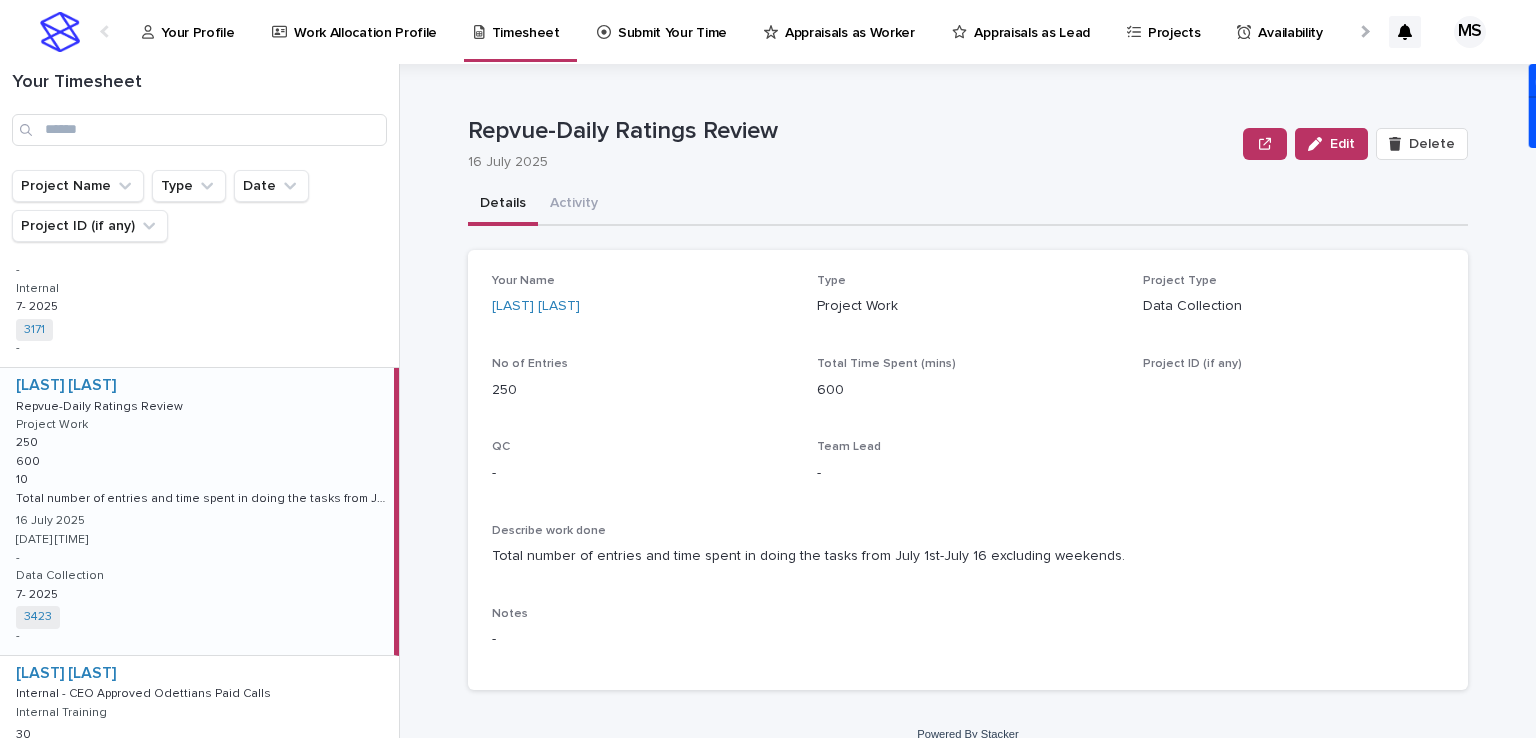 click on "Data Collection" at bounding box center [60, 576] 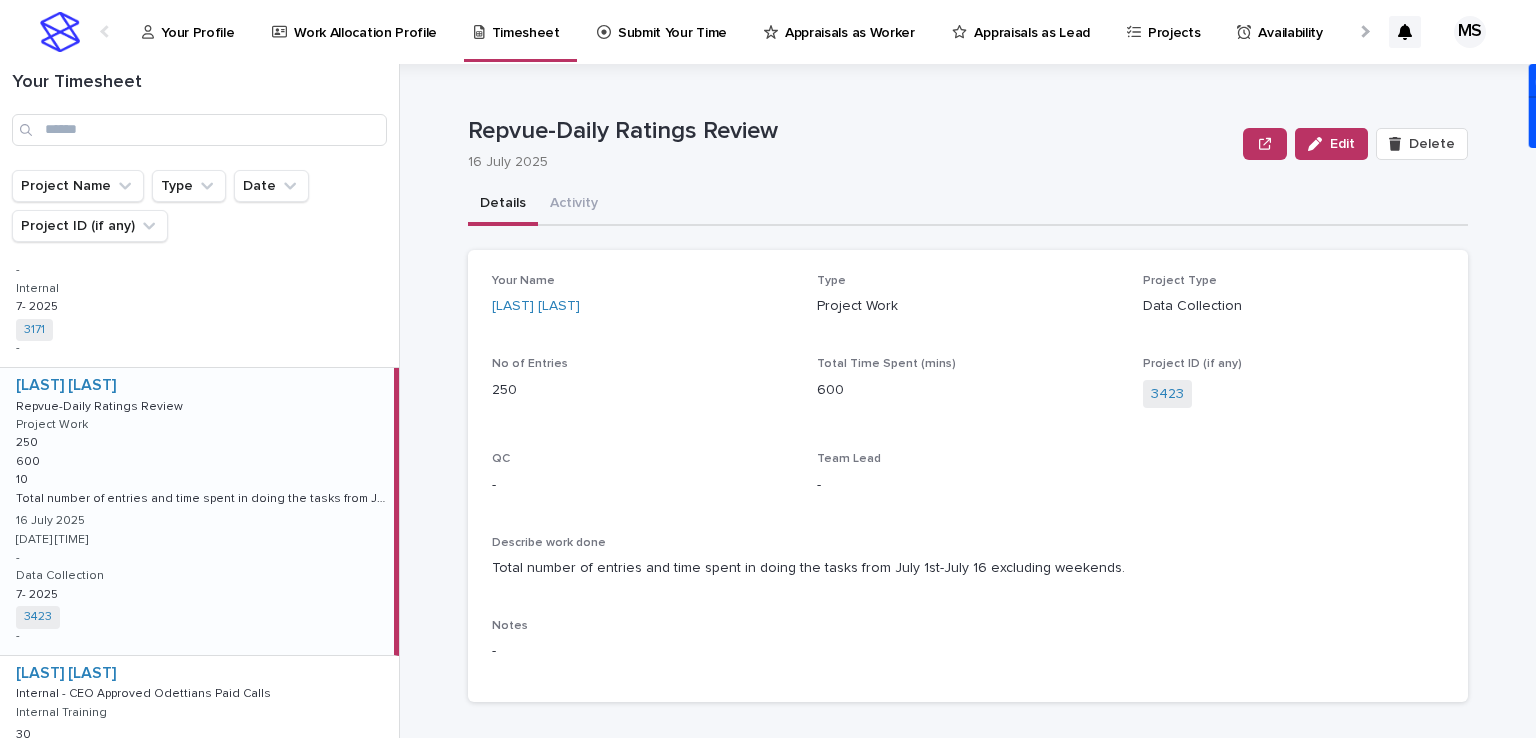 click on "[FIRST] [LAST] Repvue-Daily Ratings Review Repvue-Daily Ratings Review   Project Work 250 250   600 600   10 10   Total number of entries and time spent in doing the tasks from July 1st-July 16 excluding weekends. Total number of entries and time spent in doing the tasks from July 1st-July 16 excluding weekends.   16 July [DATE] 05 August [DATE] [TIME] - Data Collection 7- [DATE] 7- [DATE]   3423   + 0 -" at bounding box center (197, 511) 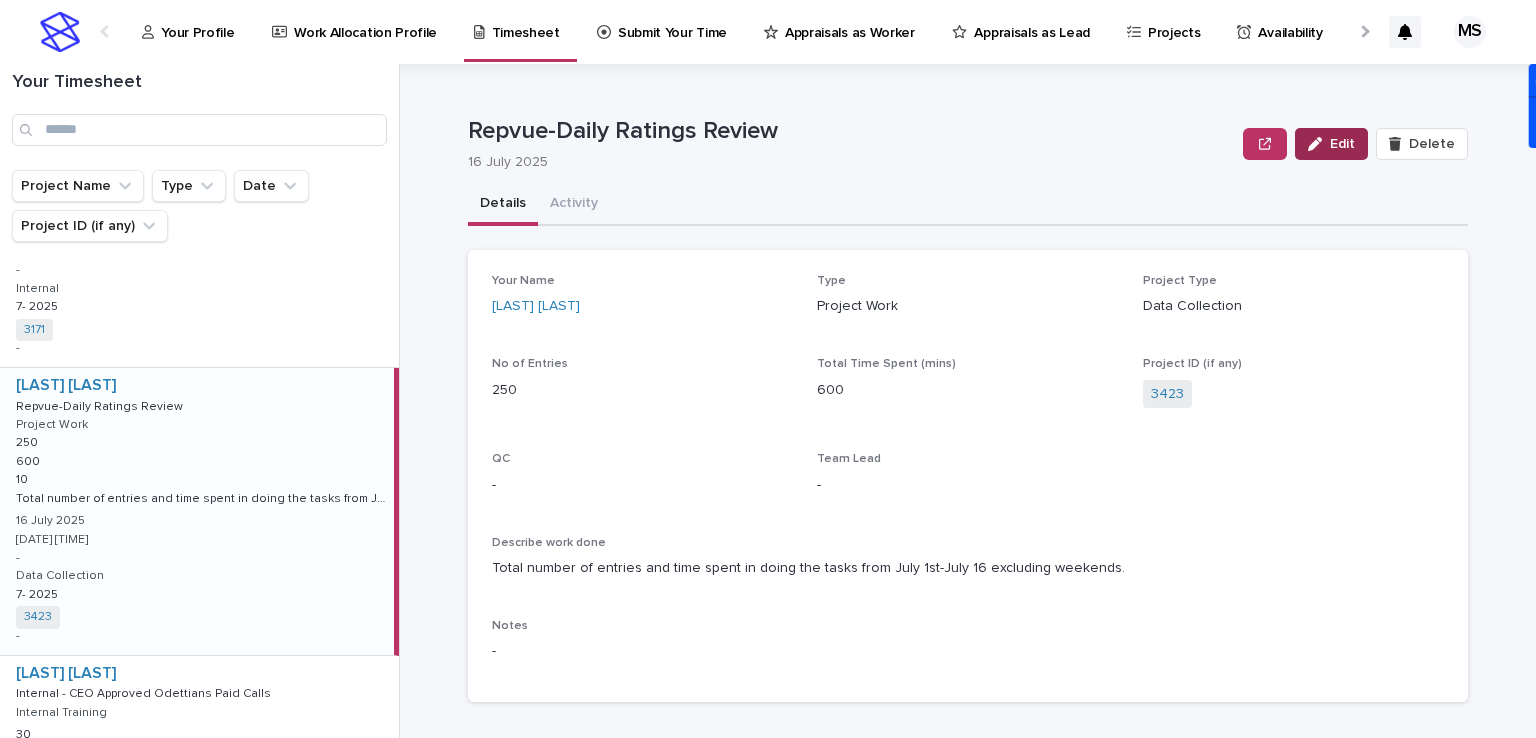 click 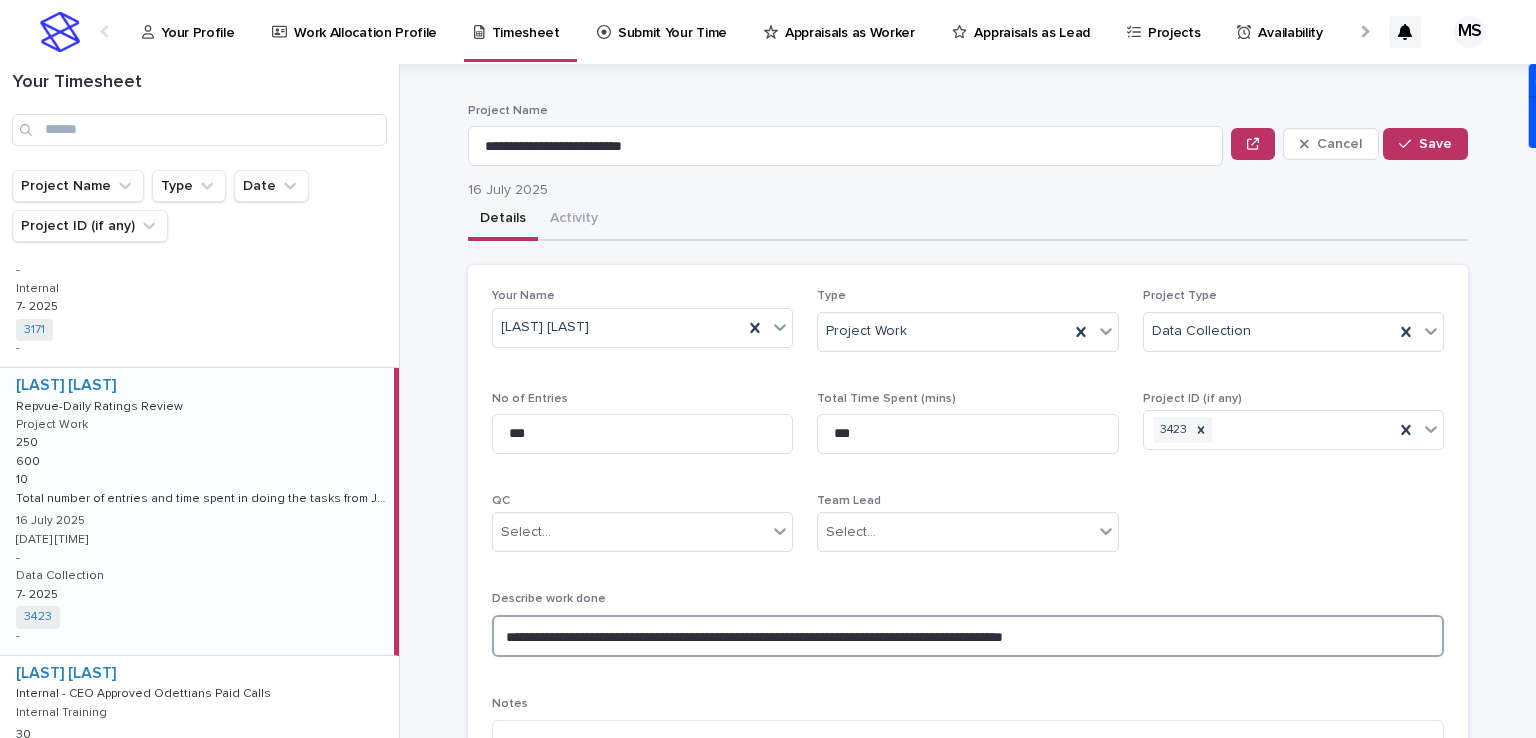 click on "**********" at bounding box center (968, 636) 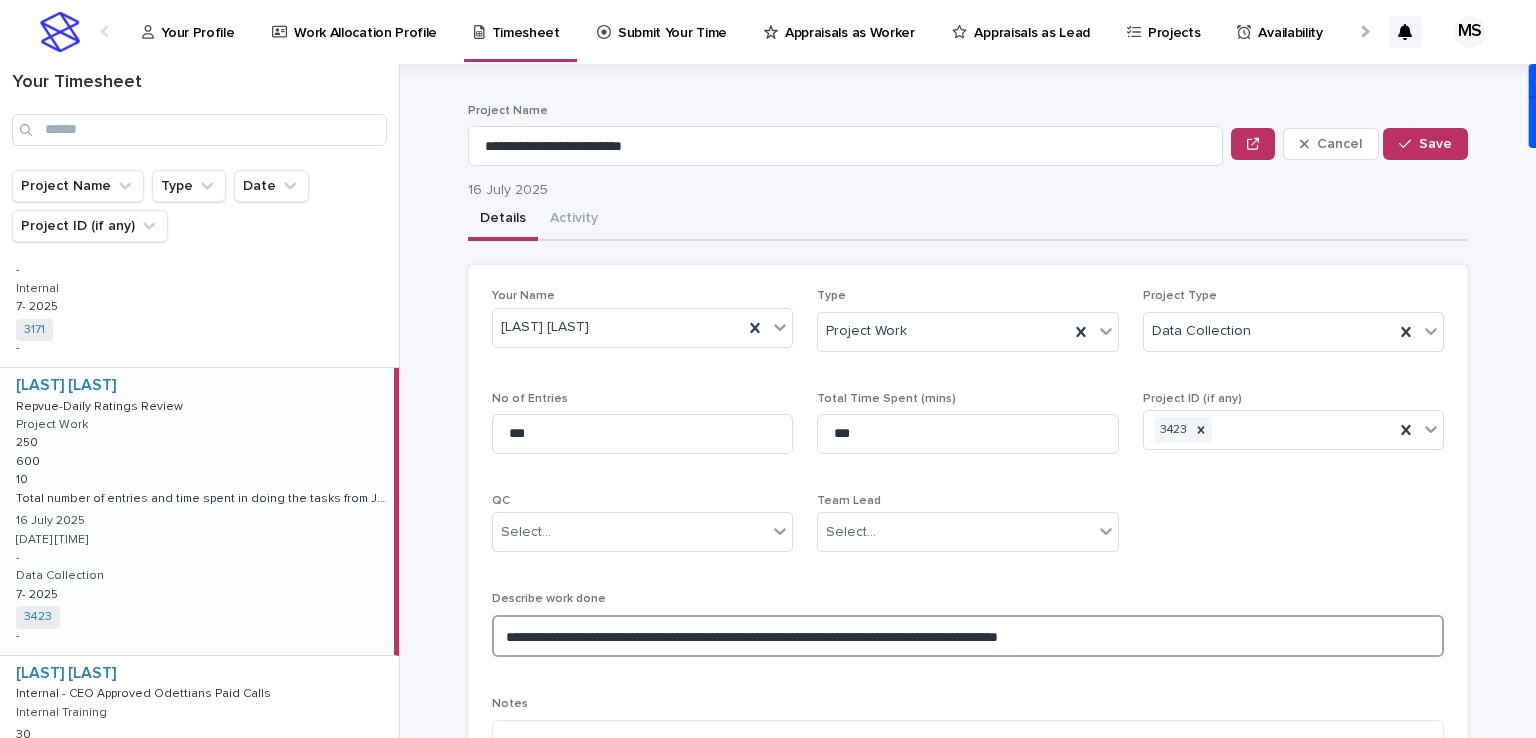 type on "**********" 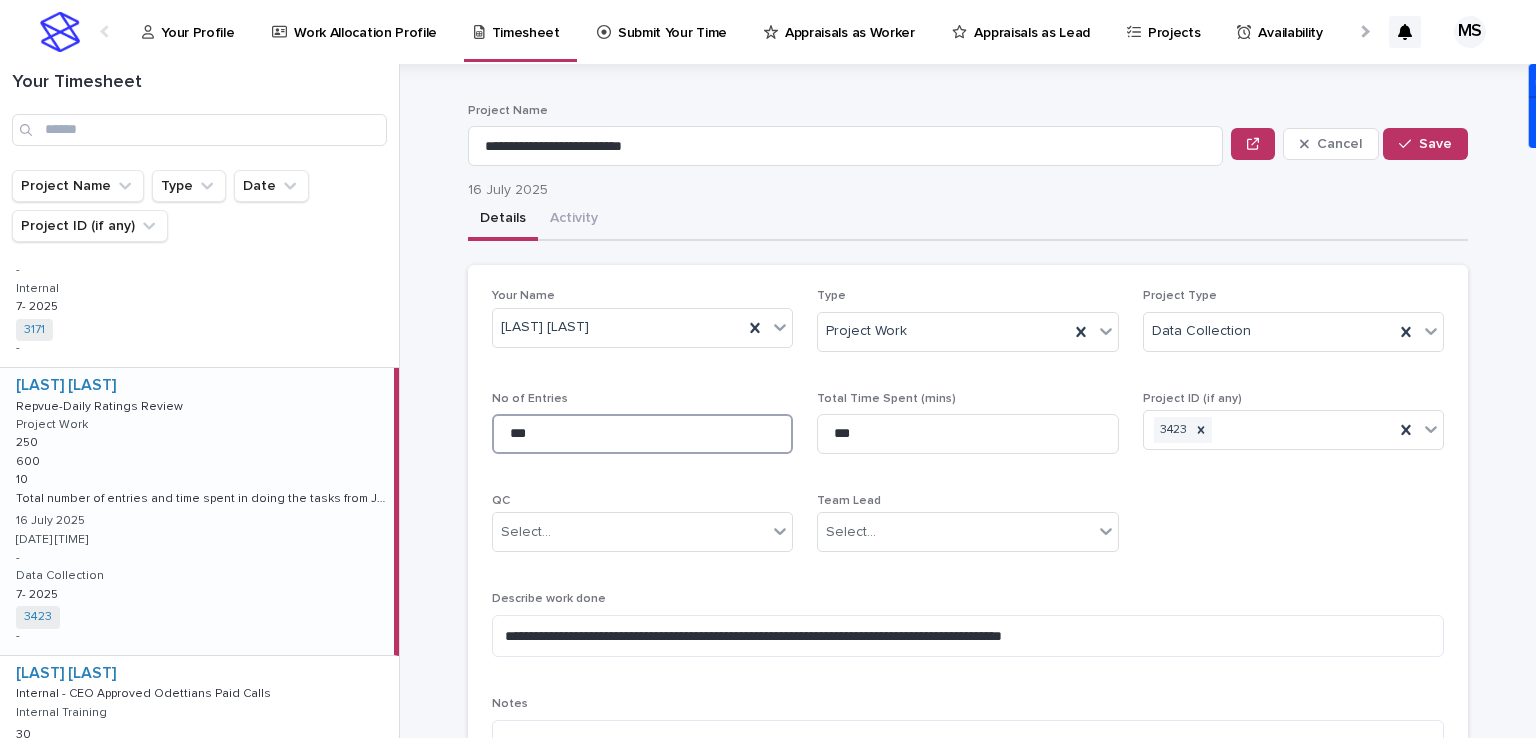 click on "***" at bounding box center [642, 434] 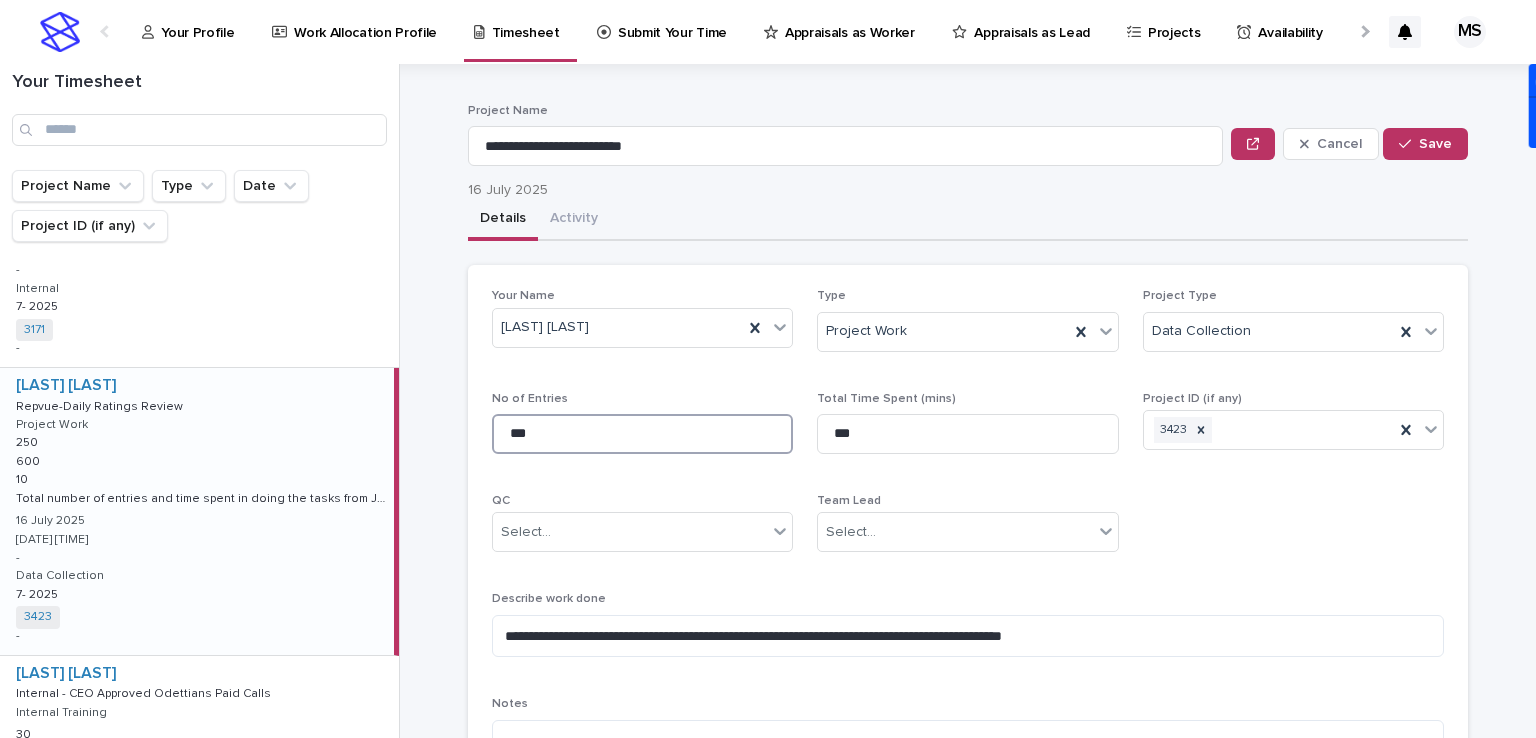 drag, startPoint x: 597, startPoint y: 437, endPoint x: 500, endPoint y: 437, distance: 97 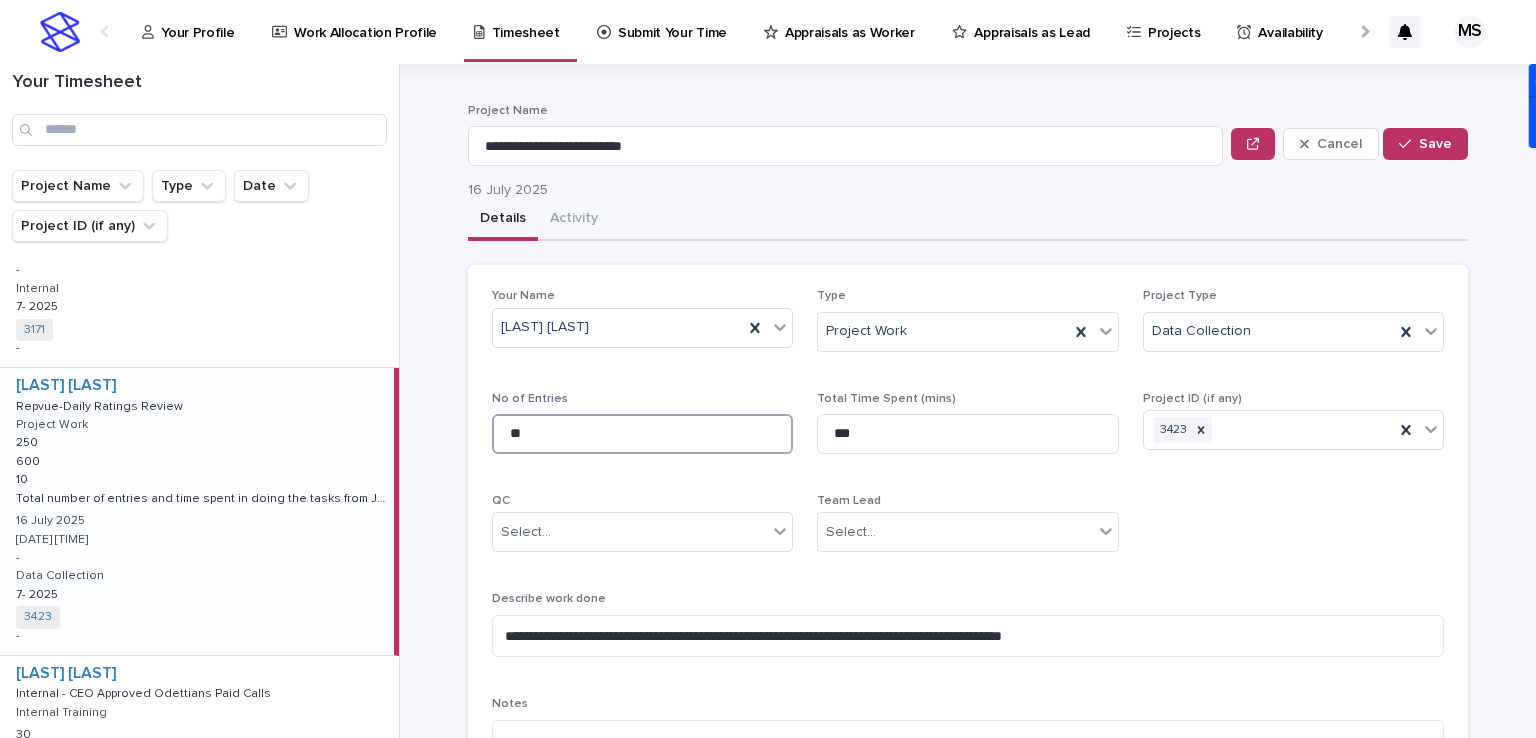 type on "*" 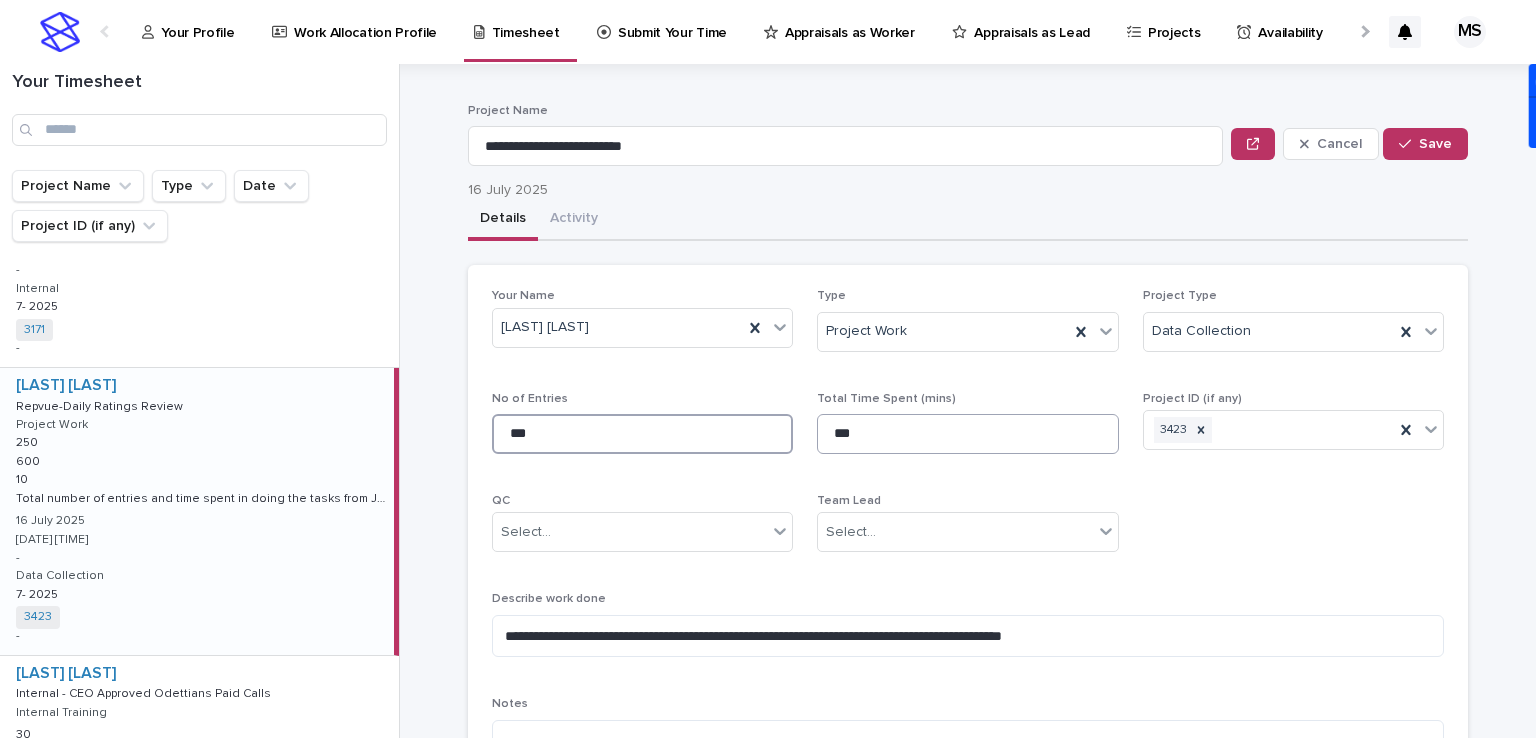 type on "***" 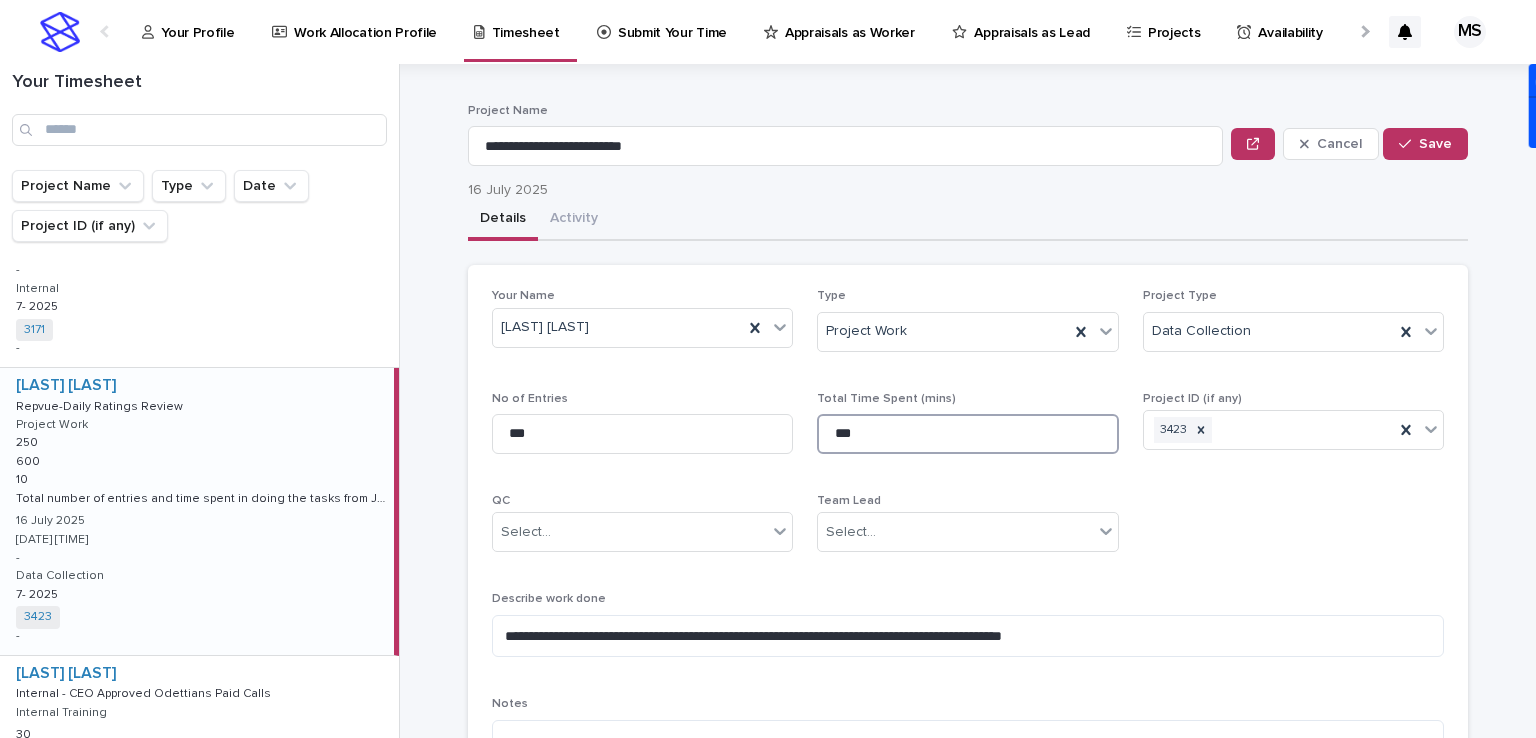click on "***" at bounding box center (967, 434) 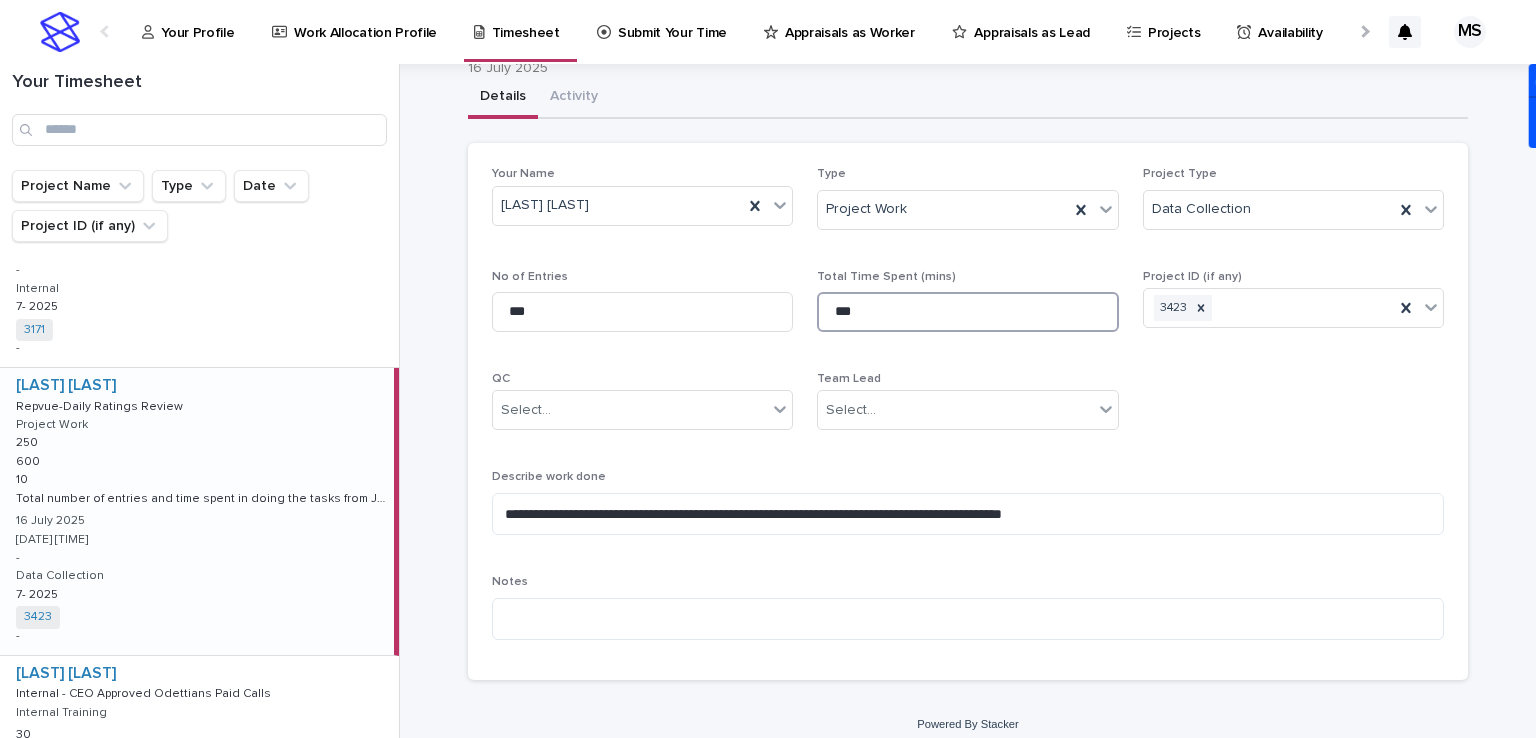 scroll, scrollTop: 124, scrollLeft: 0, axis: vertical 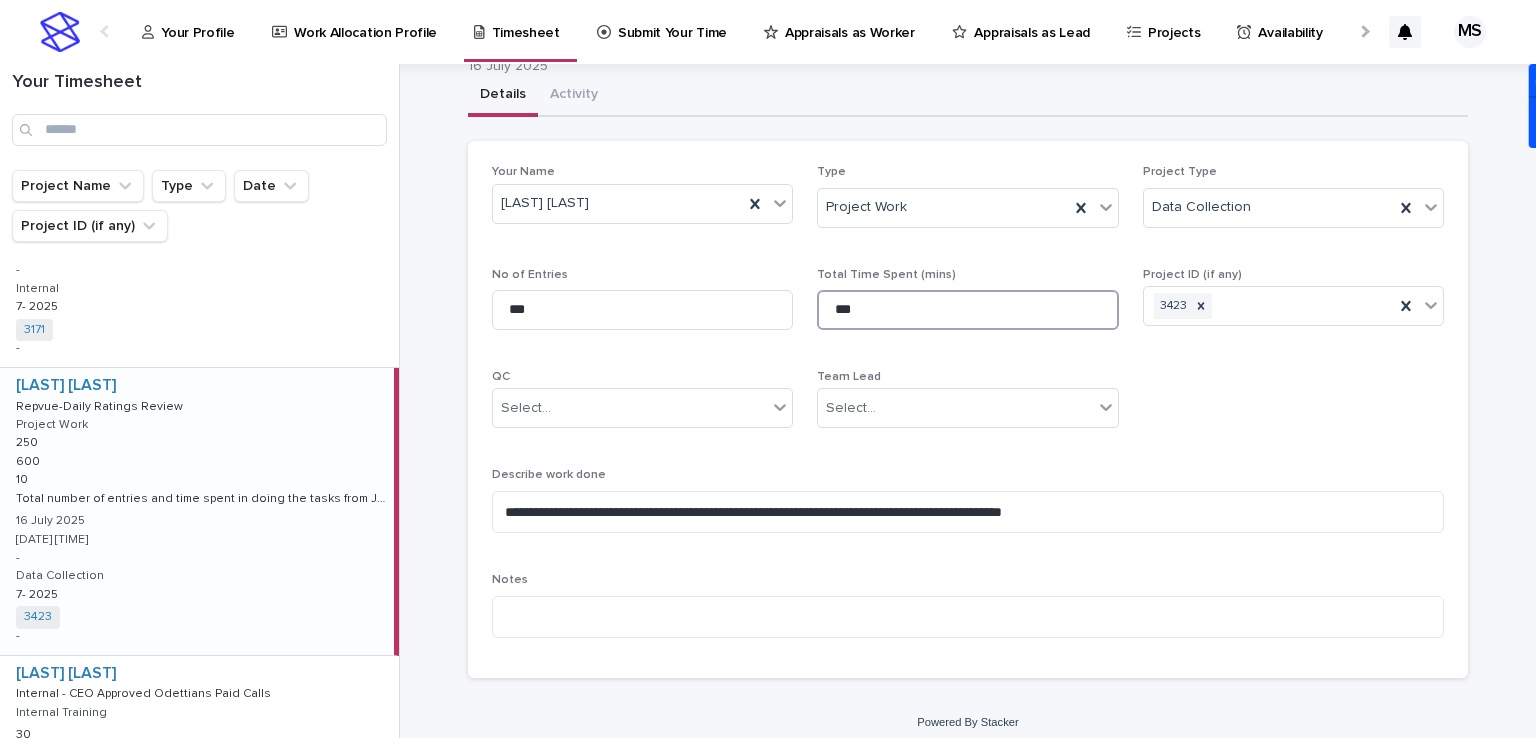 type on "***" 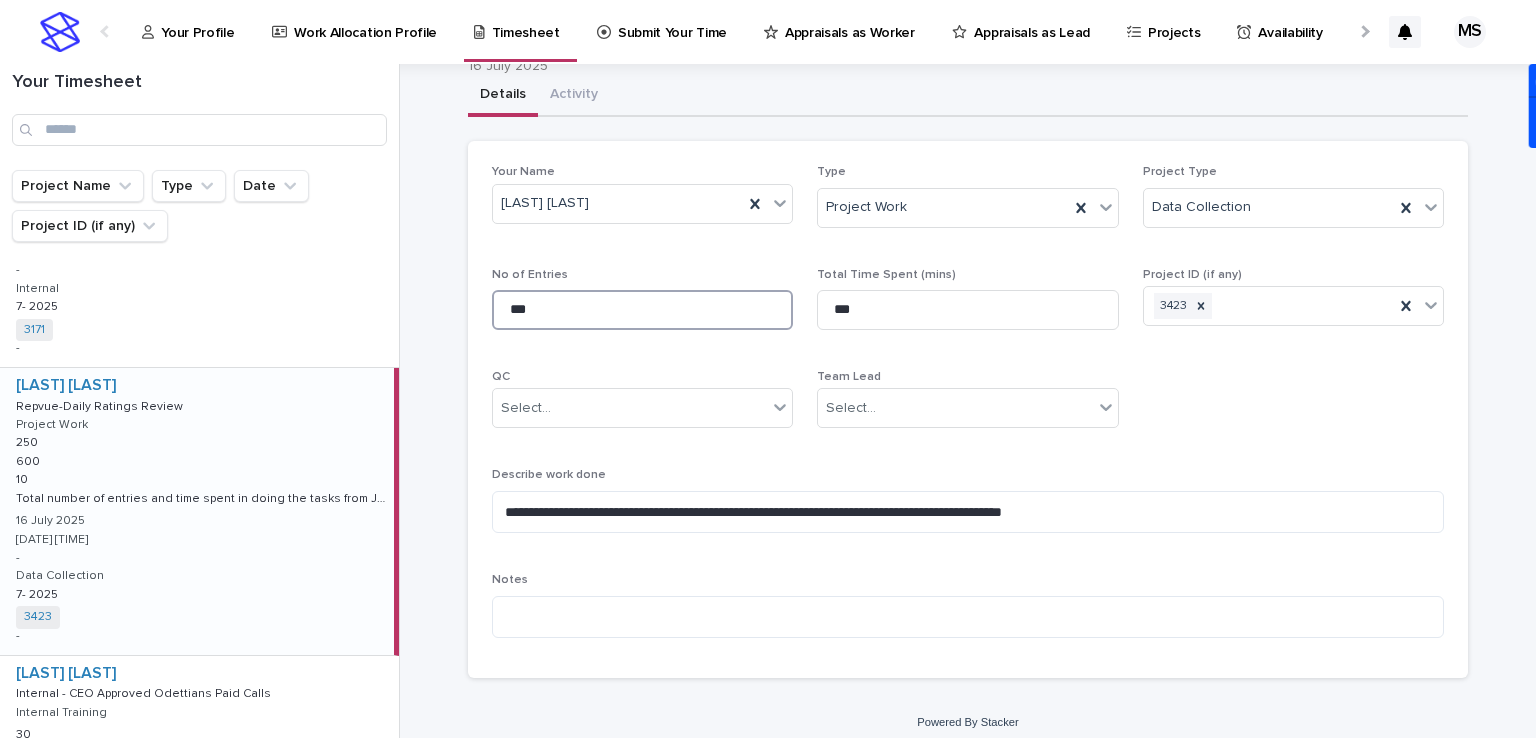 click on "***" at bounding box center (642, 310) 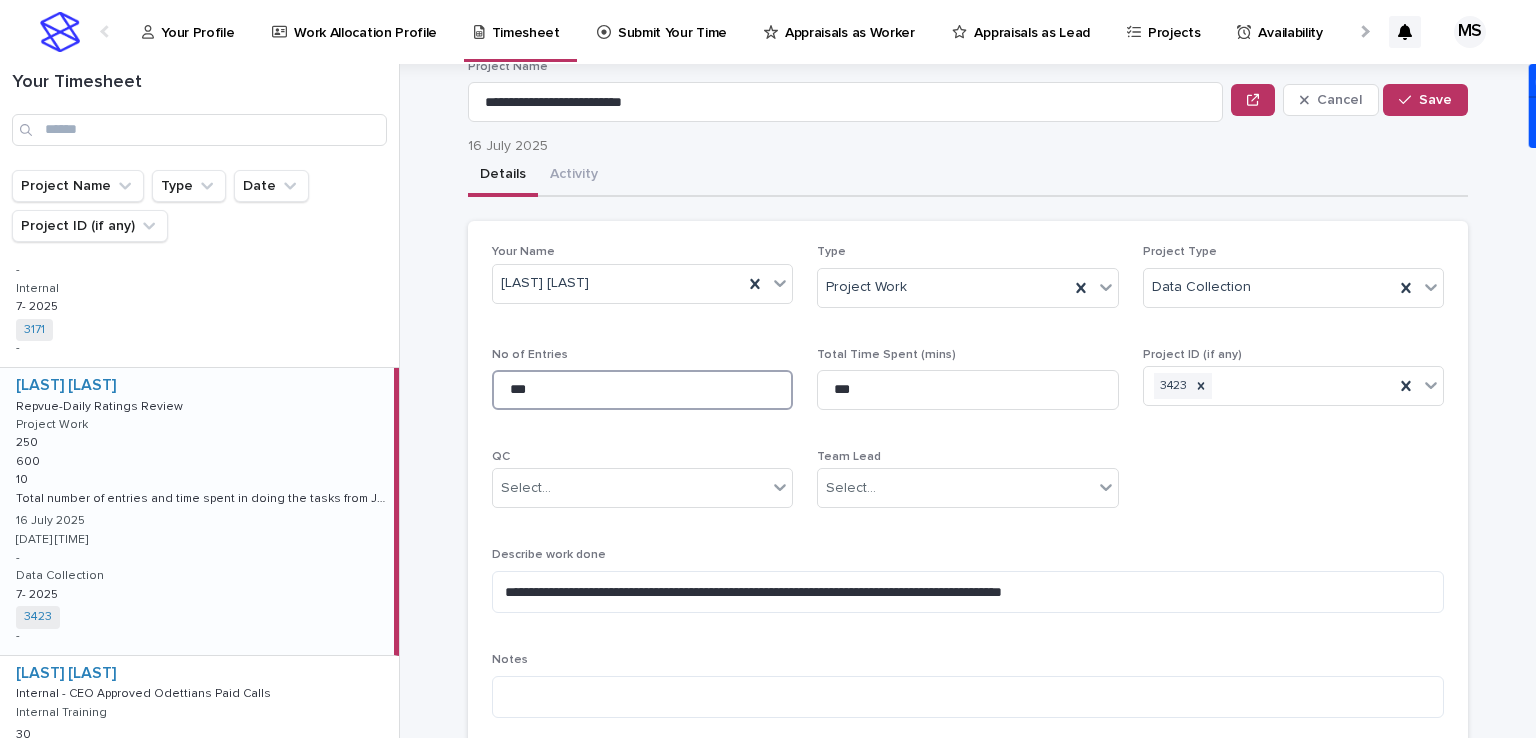 scroll, scrollTop: 0, scrollLeft: 0, axis: both 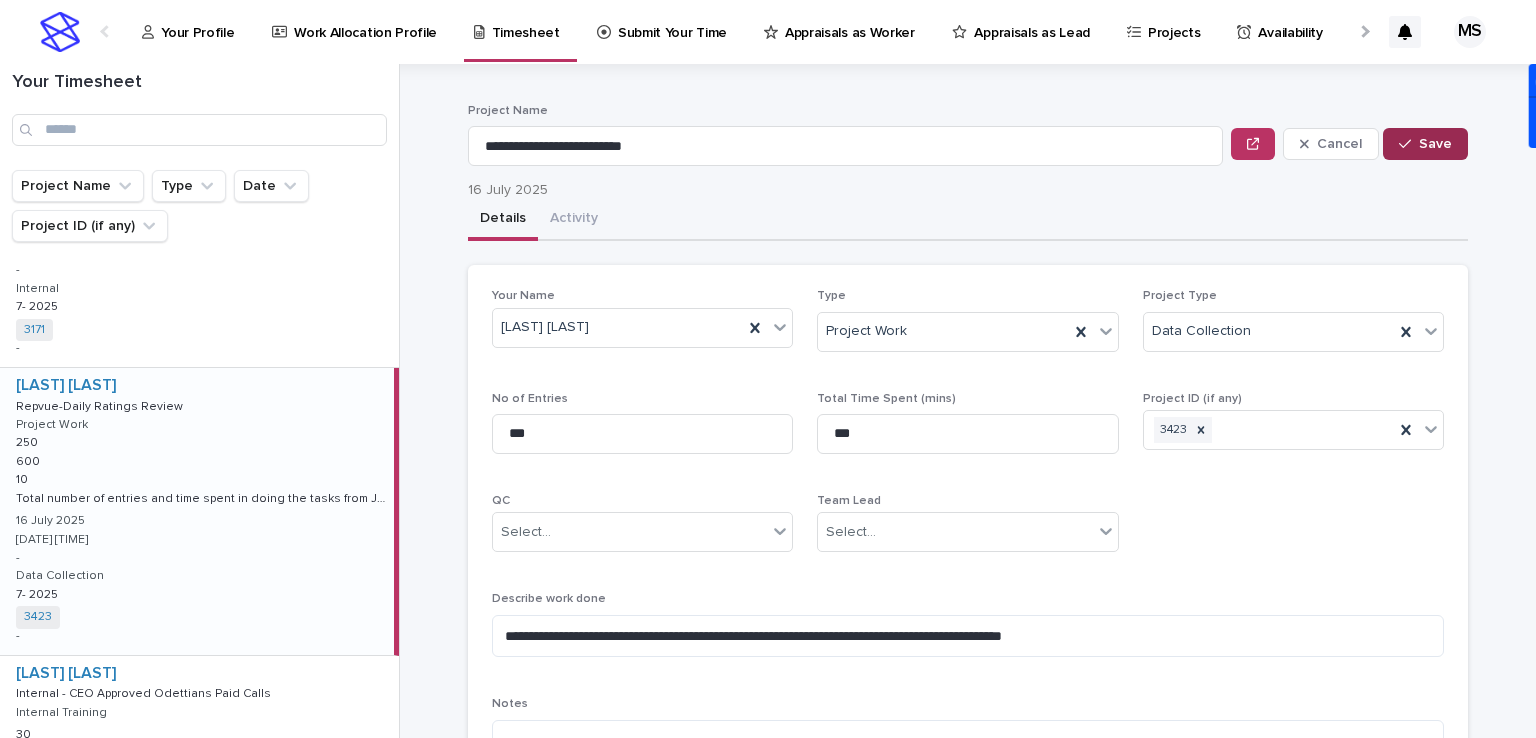 click on "Save" at bounding box center [1435, 144] 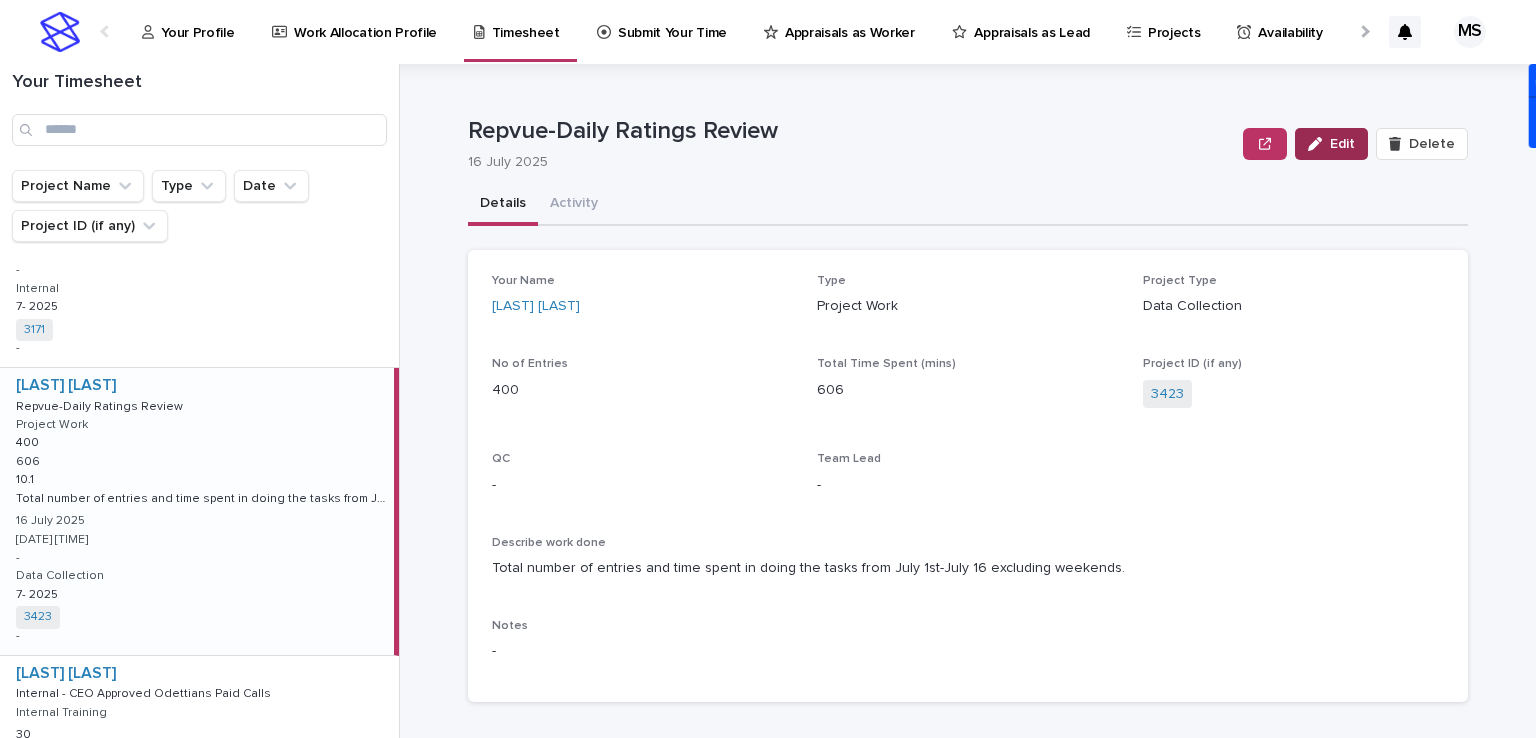 click on "Edit" at bounding box center (1331, 144) 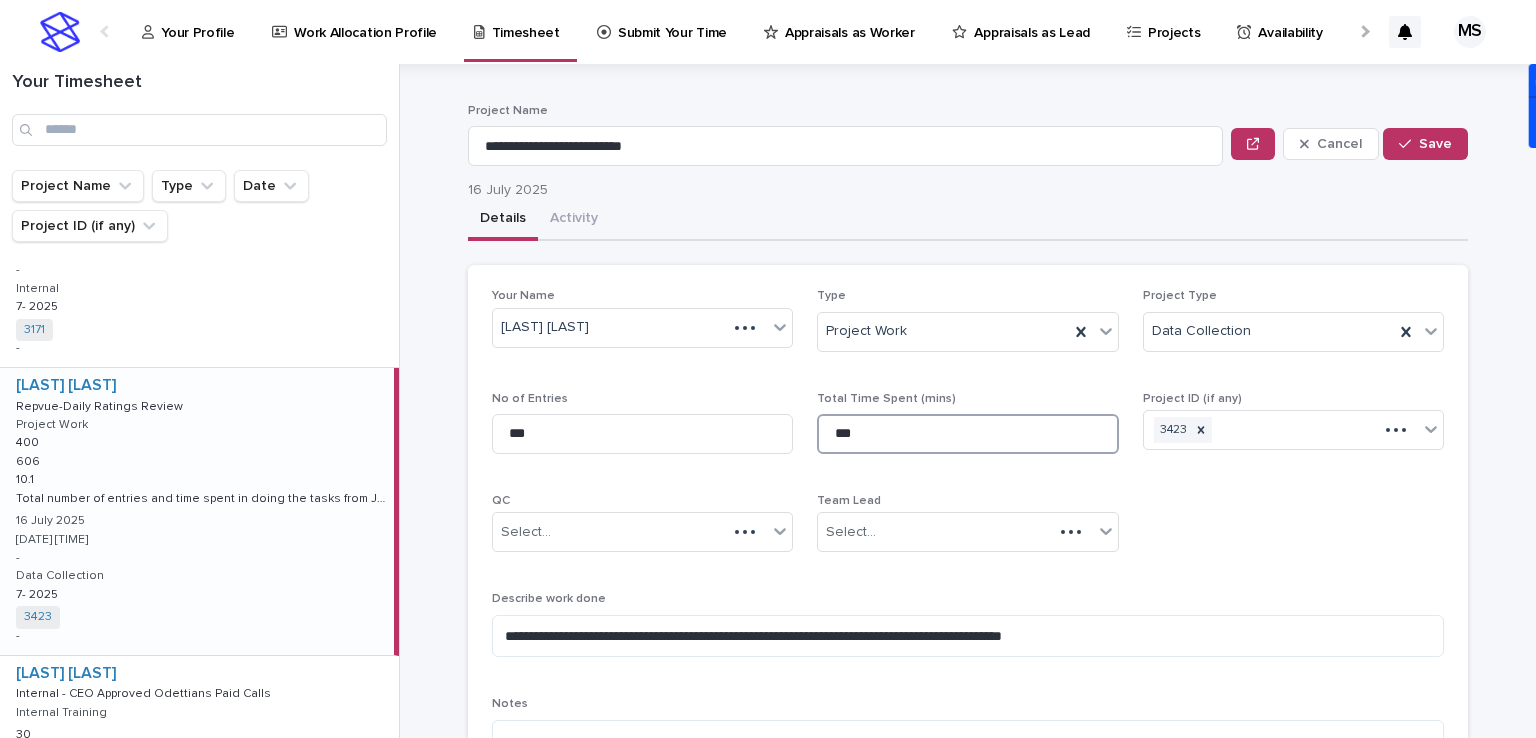 click on "***" at bounding box center (967, 434) 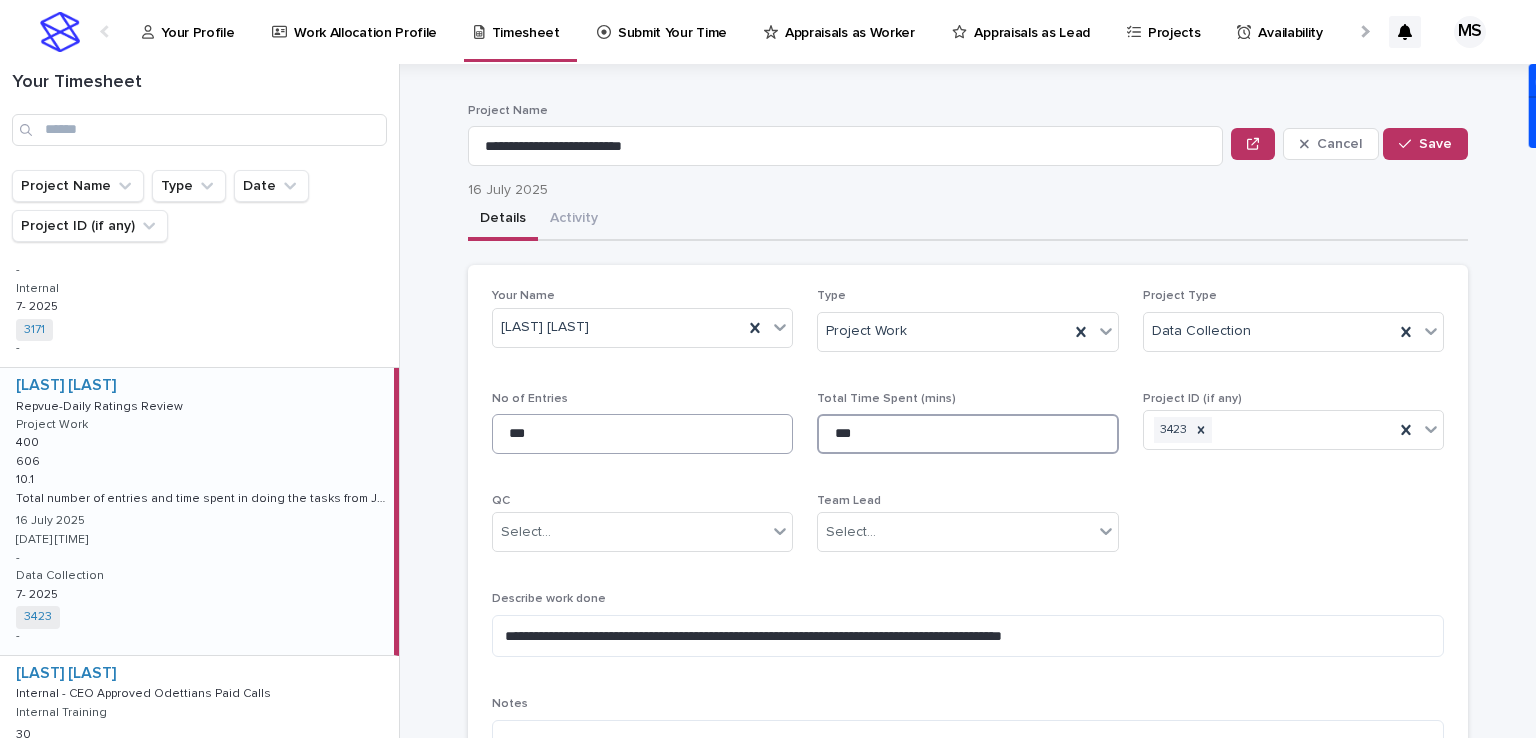 drag, startPoint x: 850, startPoint y: 427, endPoint x: 772, endPoint y: 429, distance: 78.025635 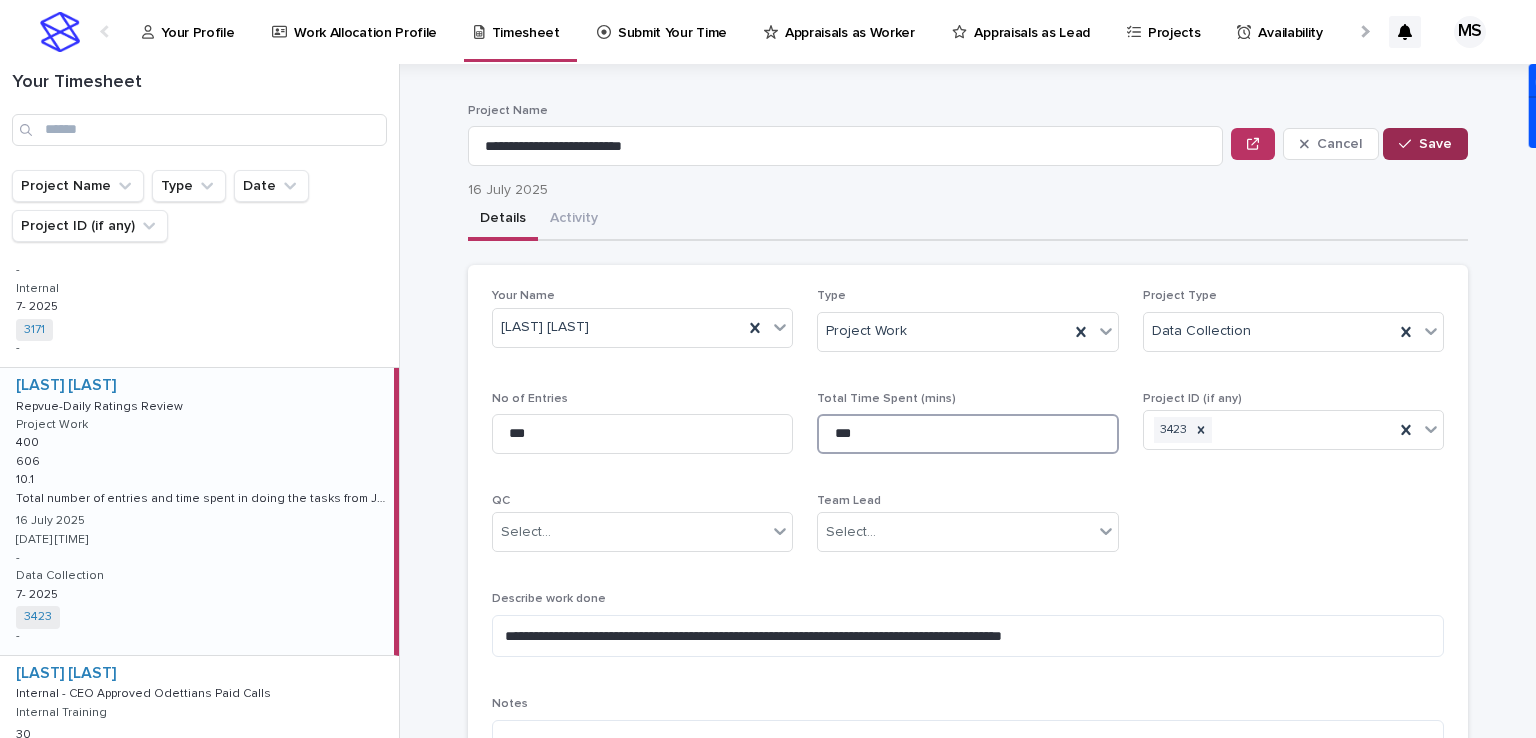 type on "***" 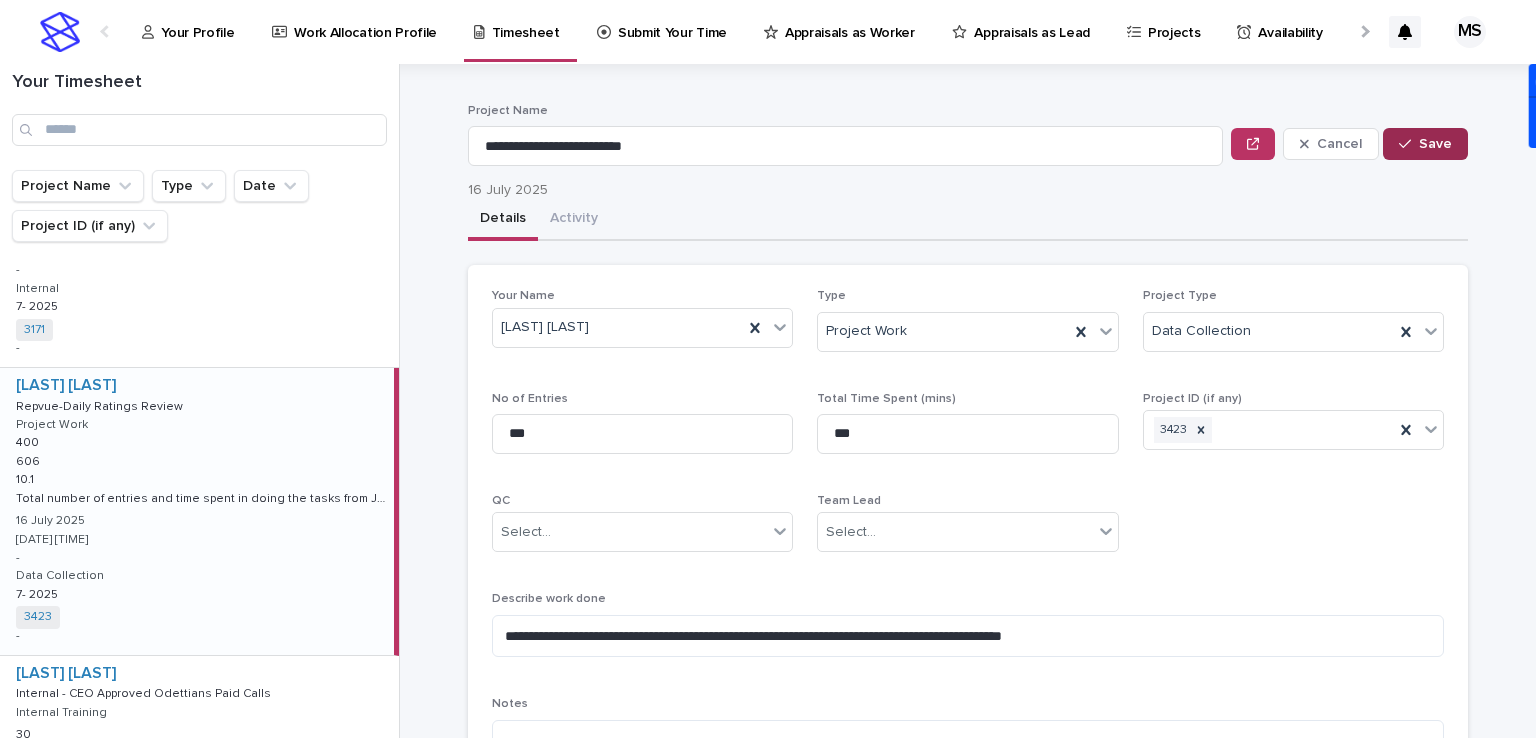 click 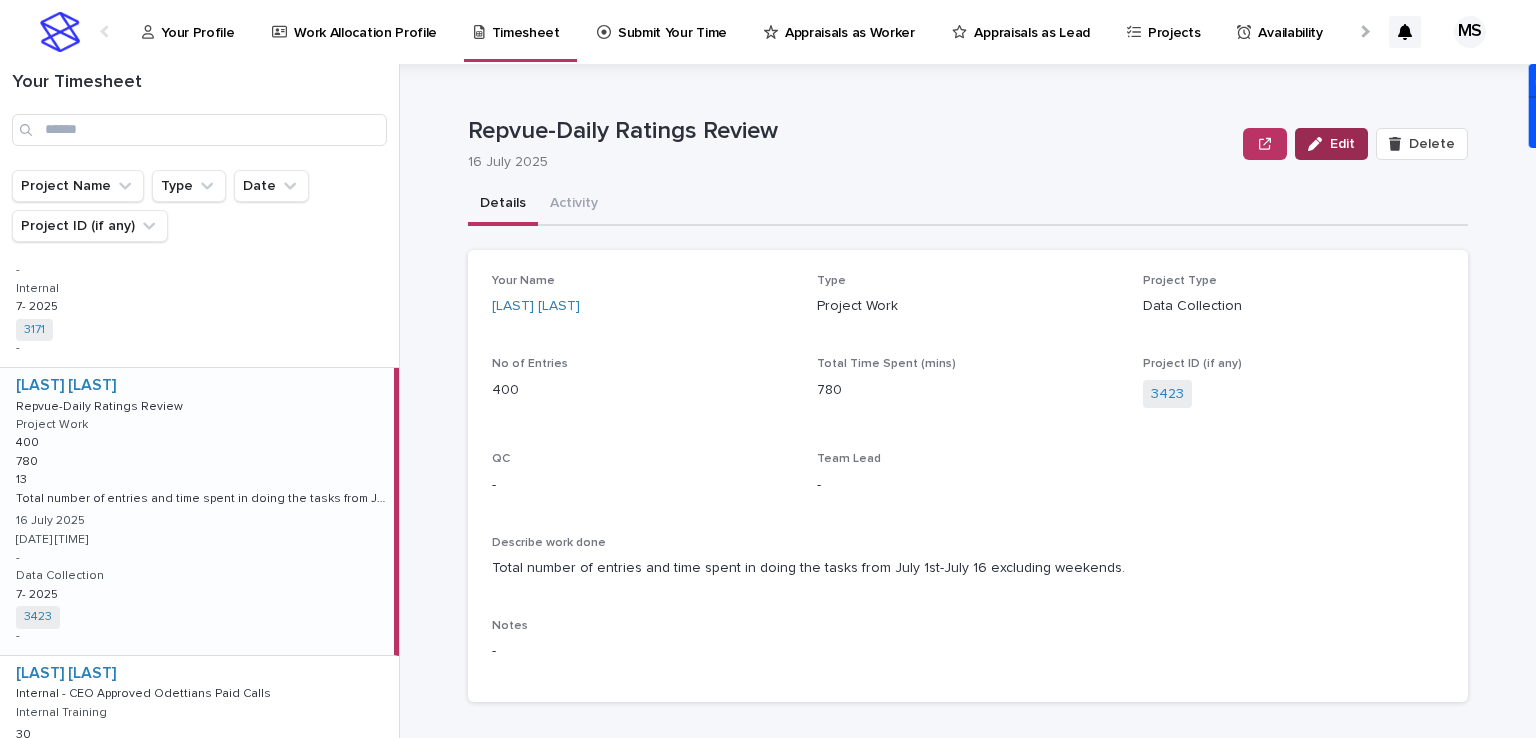 click on "Edit" at bounding box center [1331, 144] 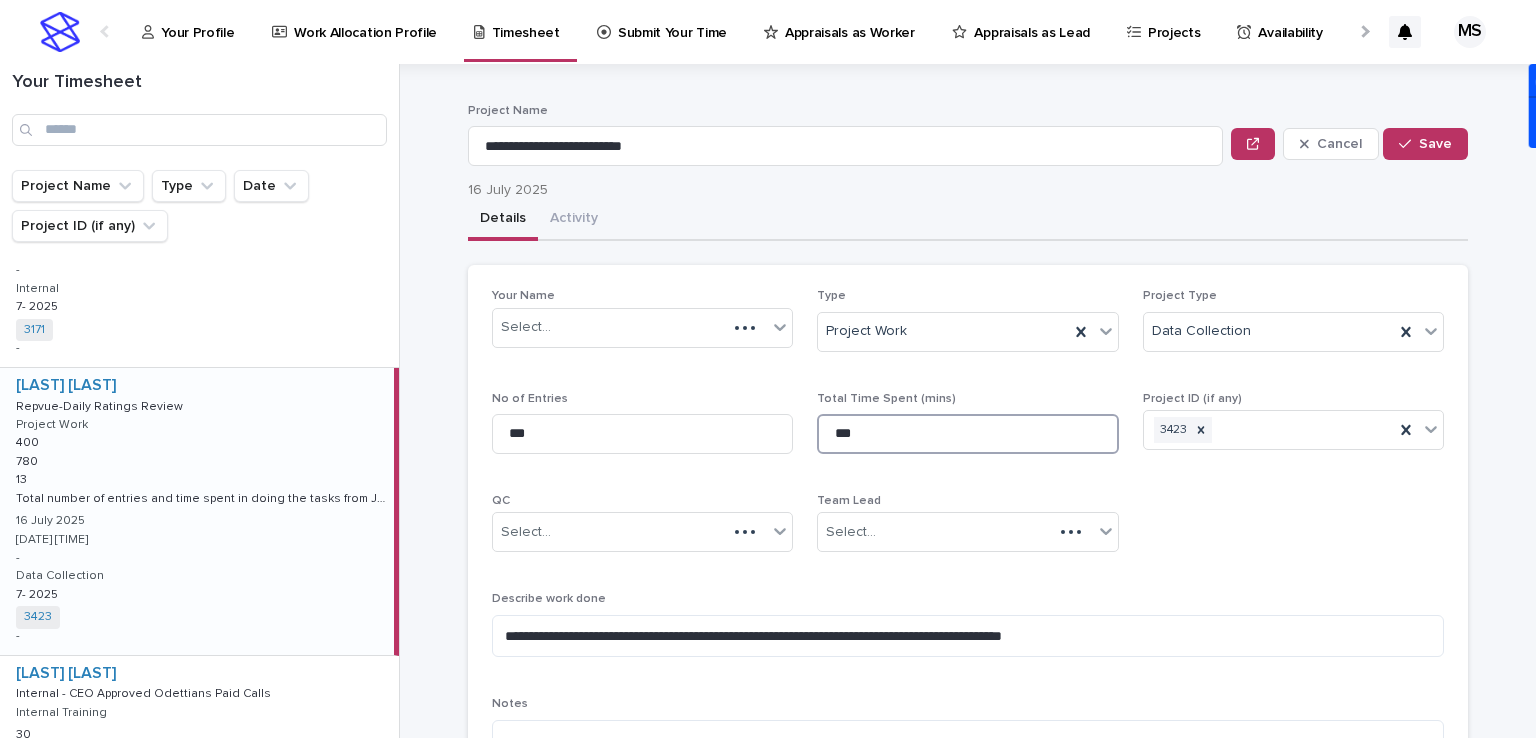 click on "***" at bounding box center [967, 434] 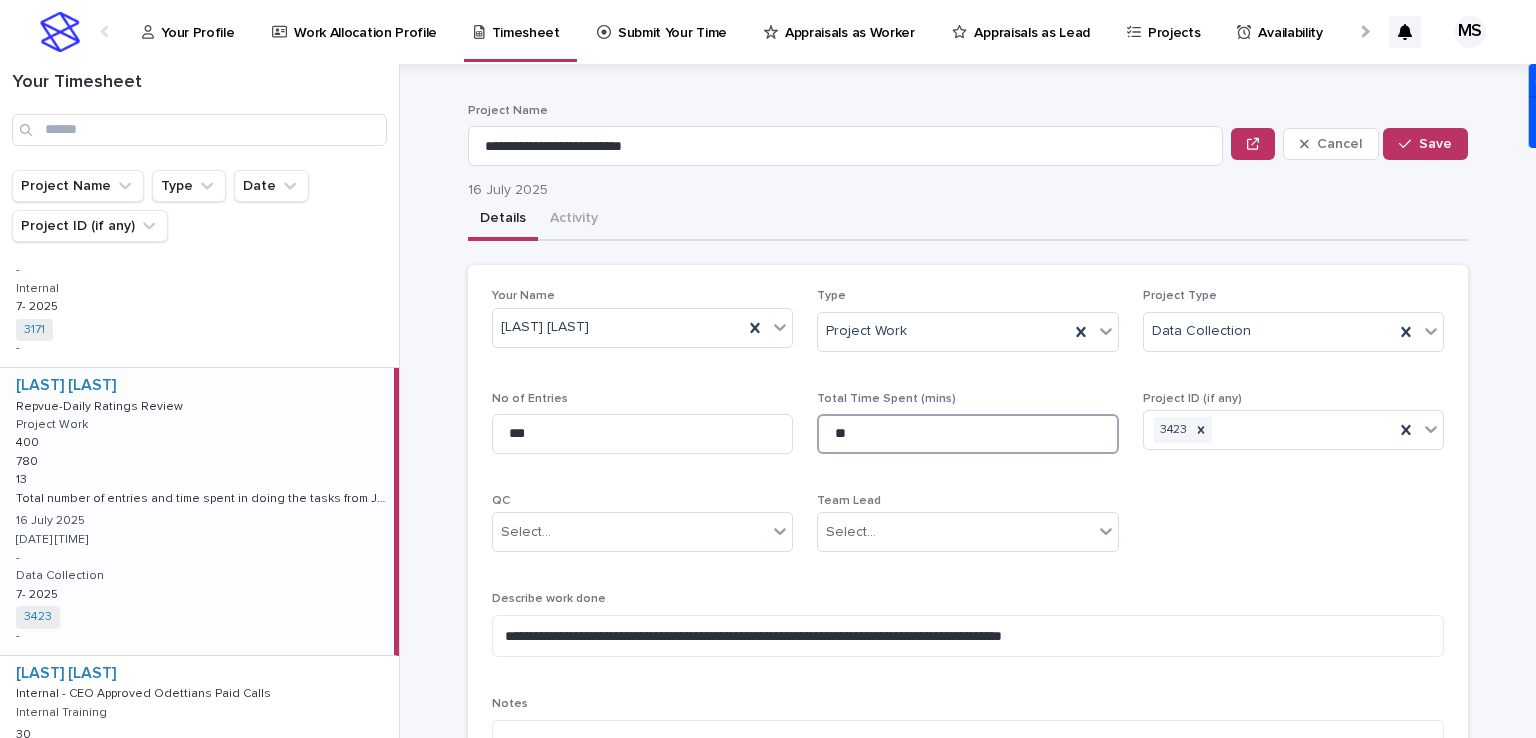 type on "*" 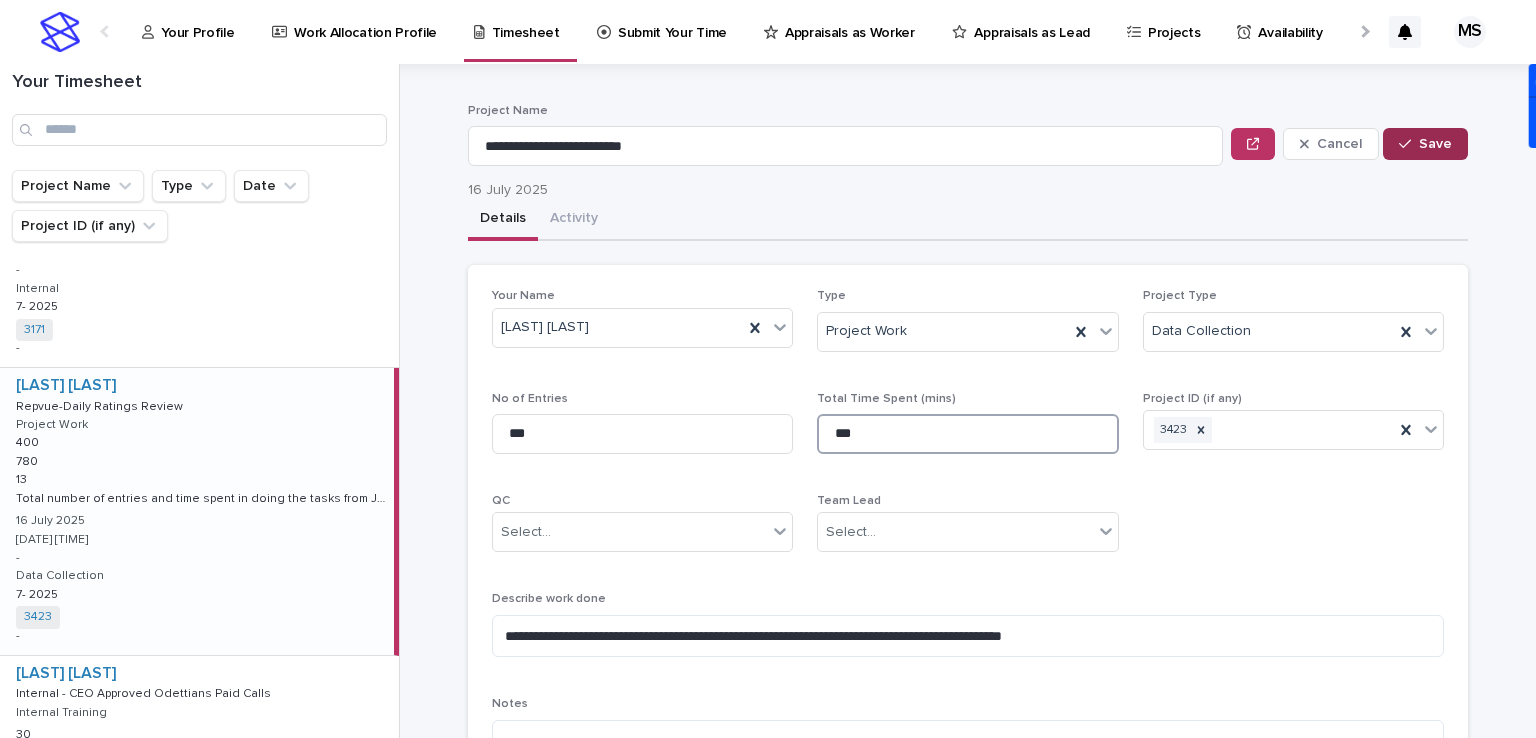 type on "***" 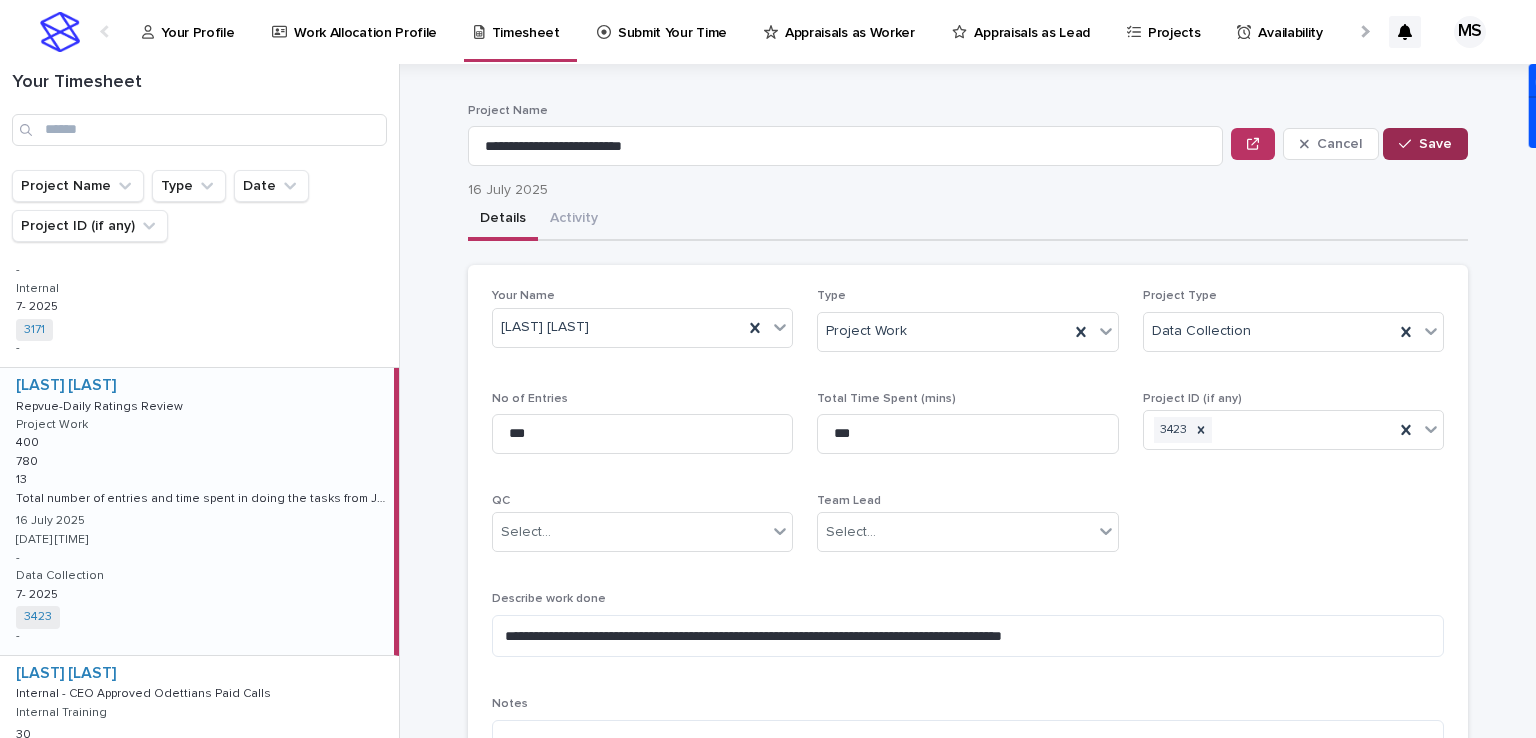 click on "Save" at bounding box center [1425, 144] 